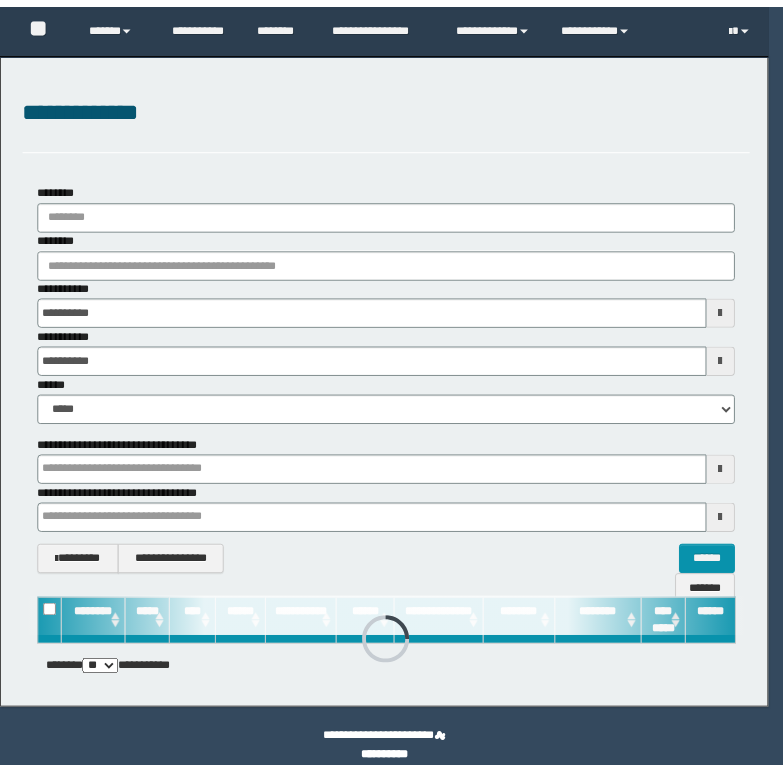 scroll, scrollTop: 0, scrollLeft: 0, axis: both 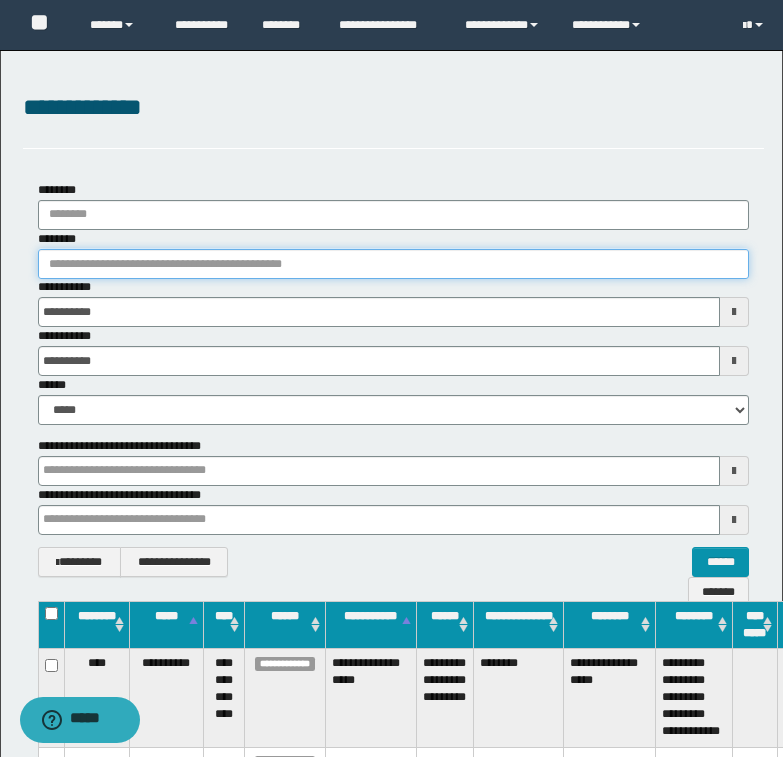 paste on "**********" 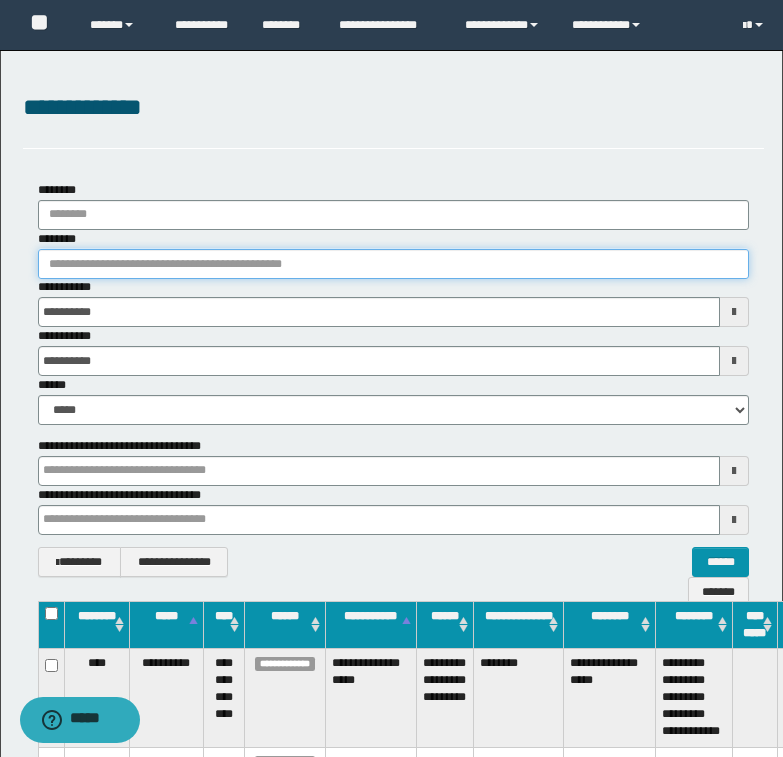 type on "**********" 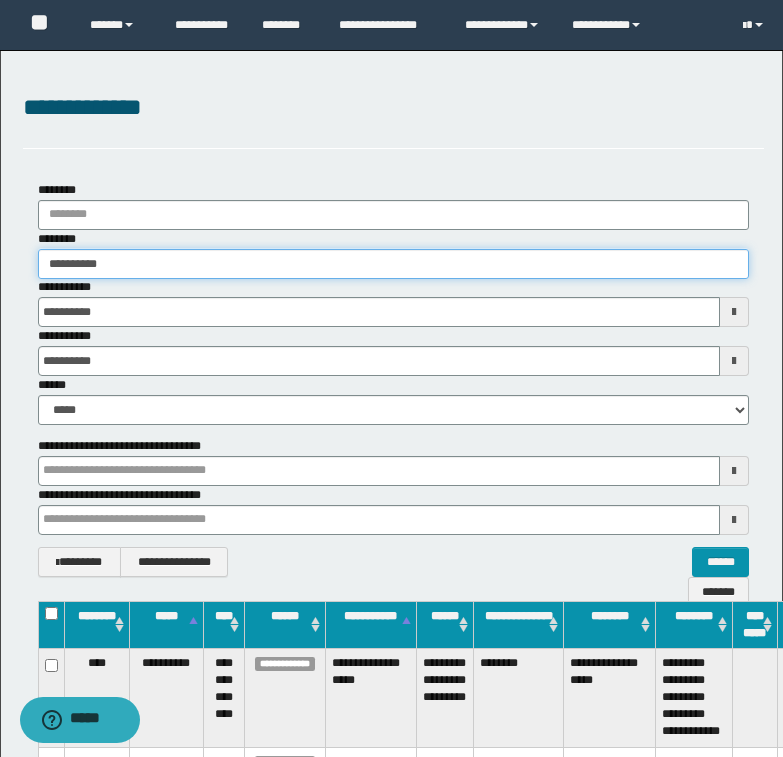 type on "**********" 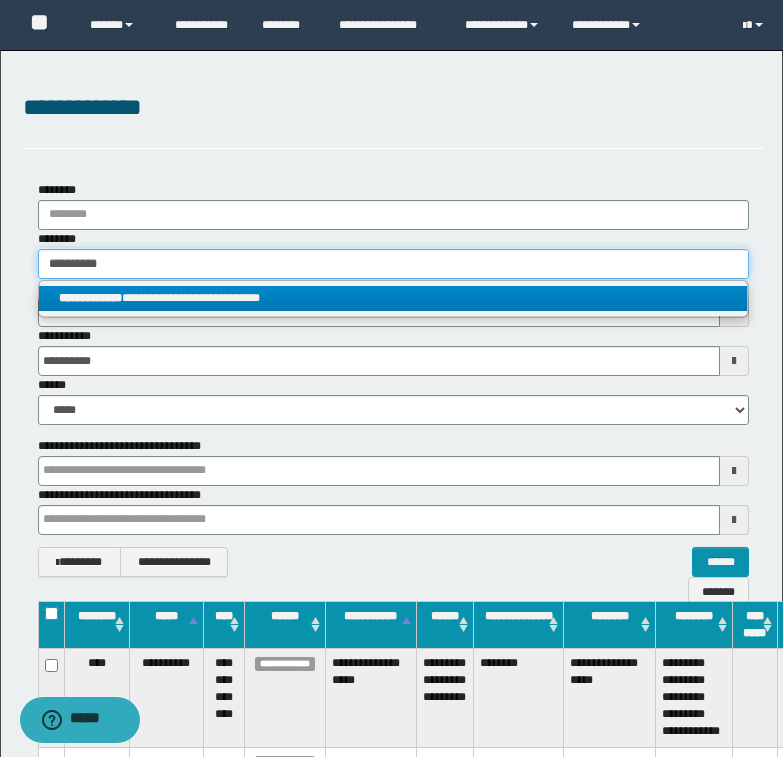 type on "**********" 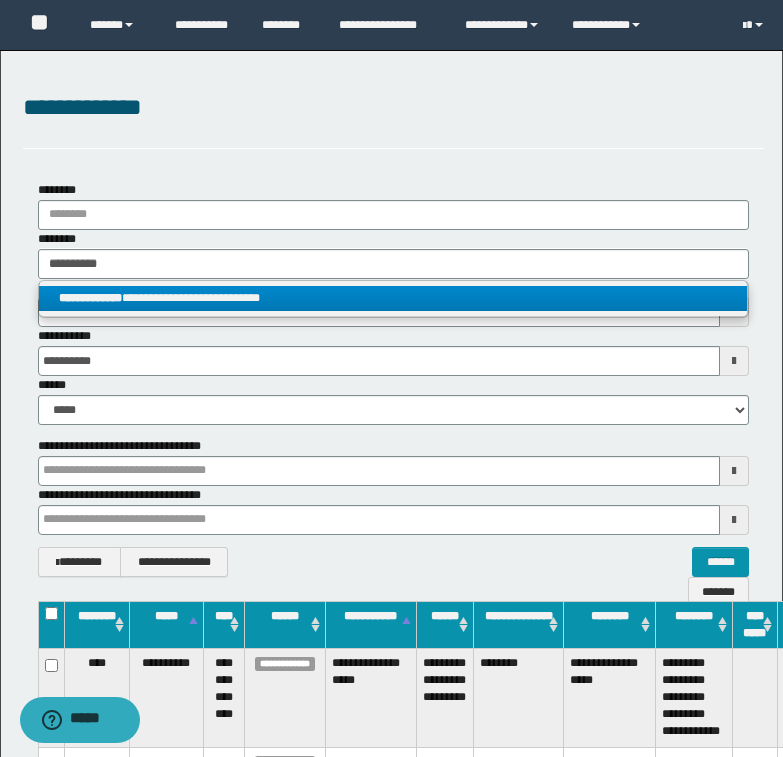 click on "**********" at bounding box center (393, 298) 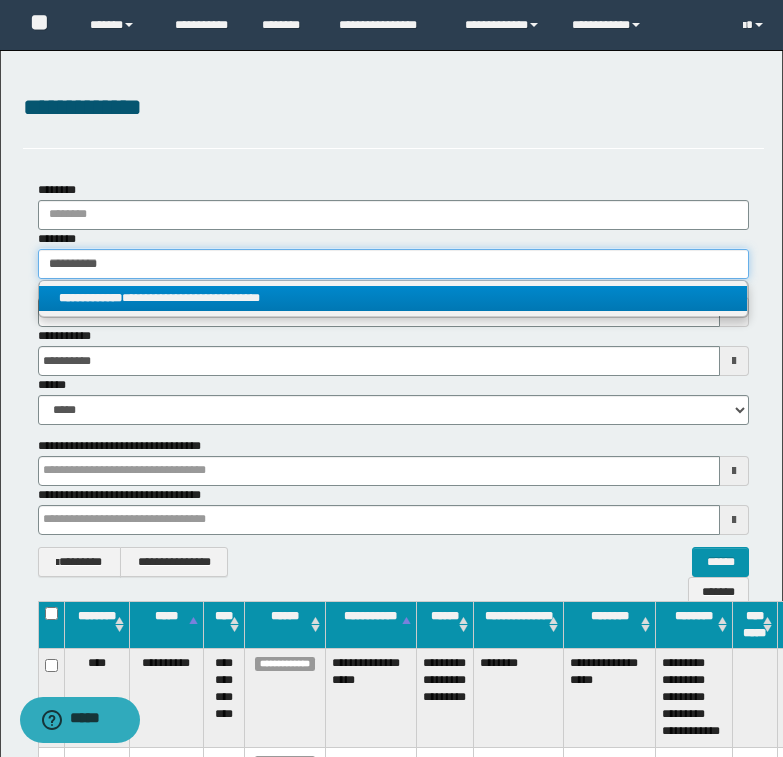 type 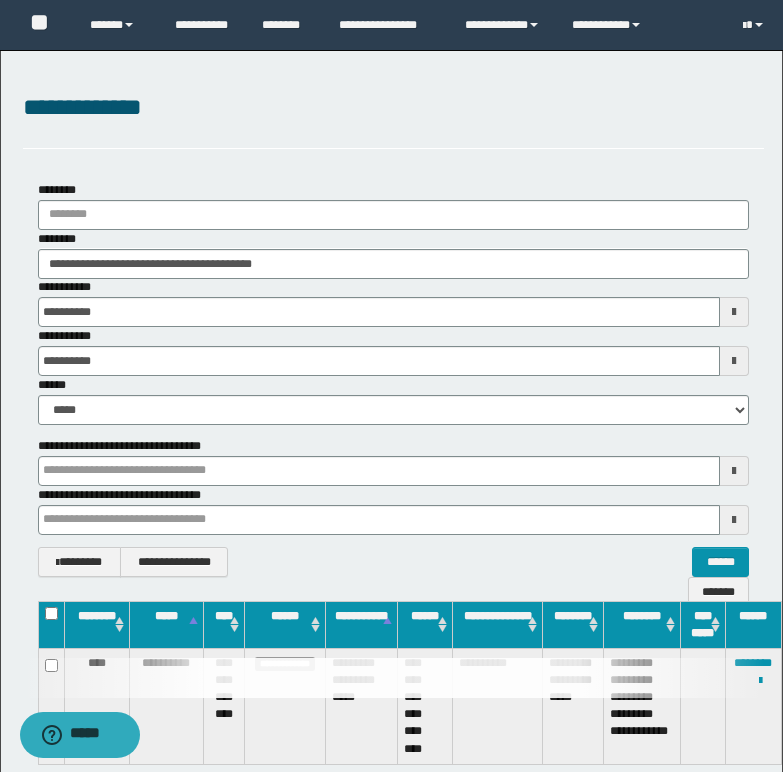 click at bounding box center (393, 678) 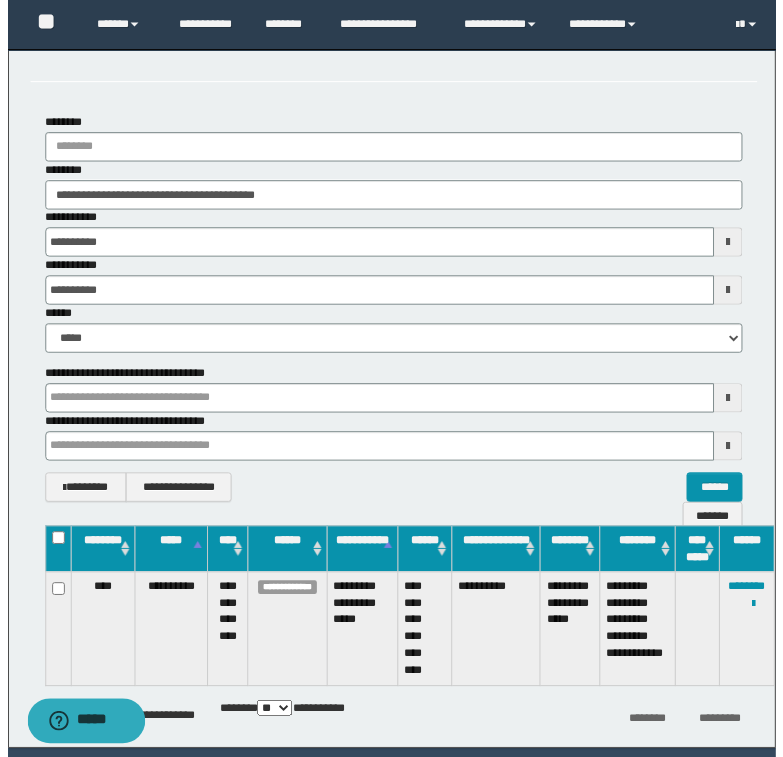 scroll, scrollTop: 100, scrollLeft: 0, axis: vertical 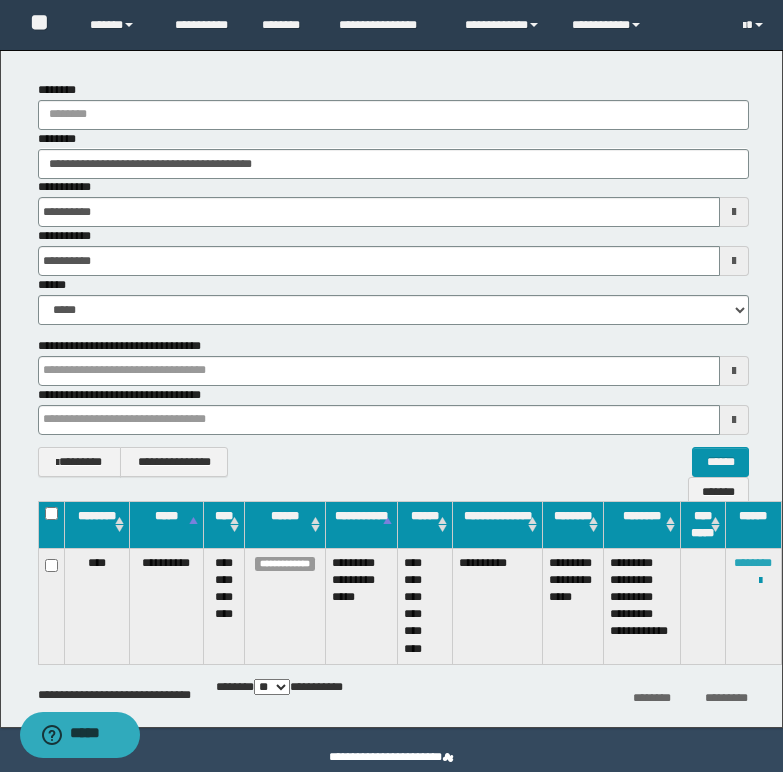 click on "********" at bounding box center [753, 563] 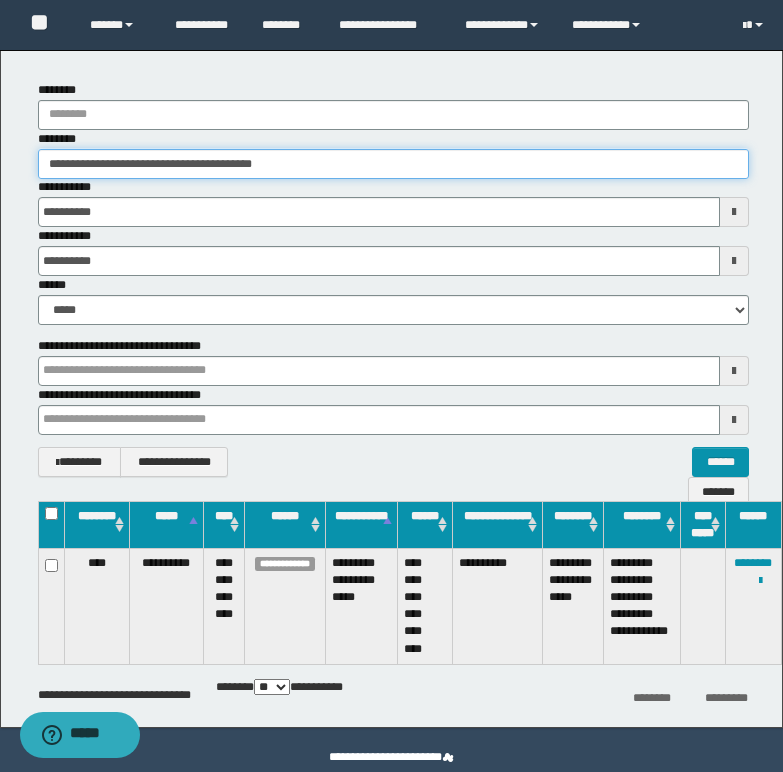 click on "**********" at bounding box center (393, 163) 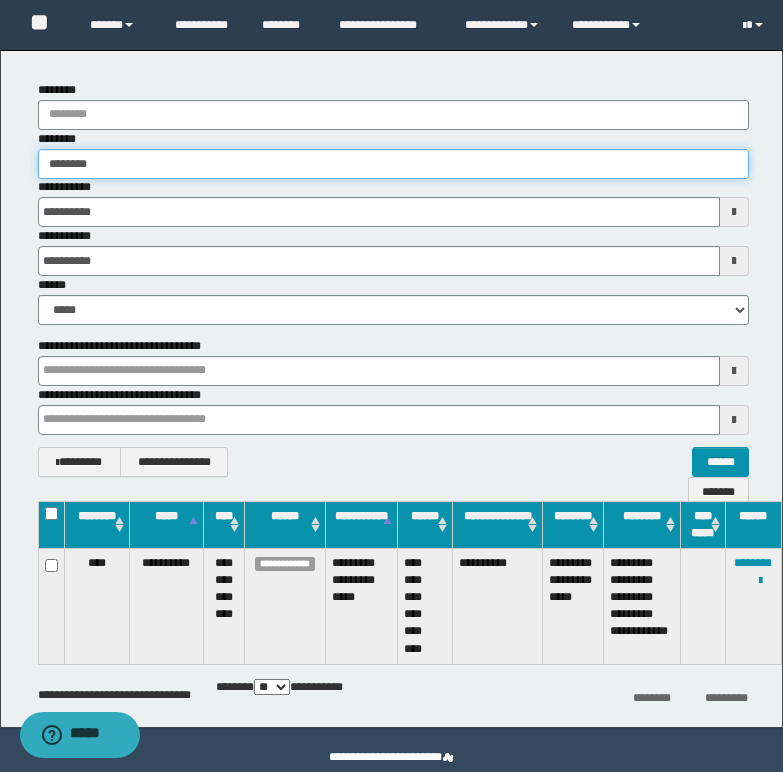 type on "********" 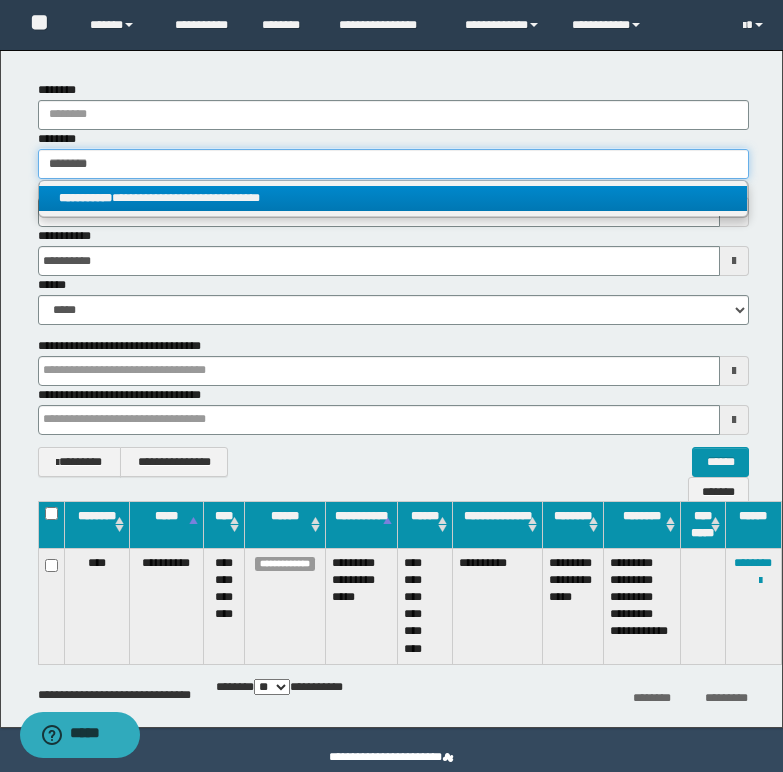 type on "********" 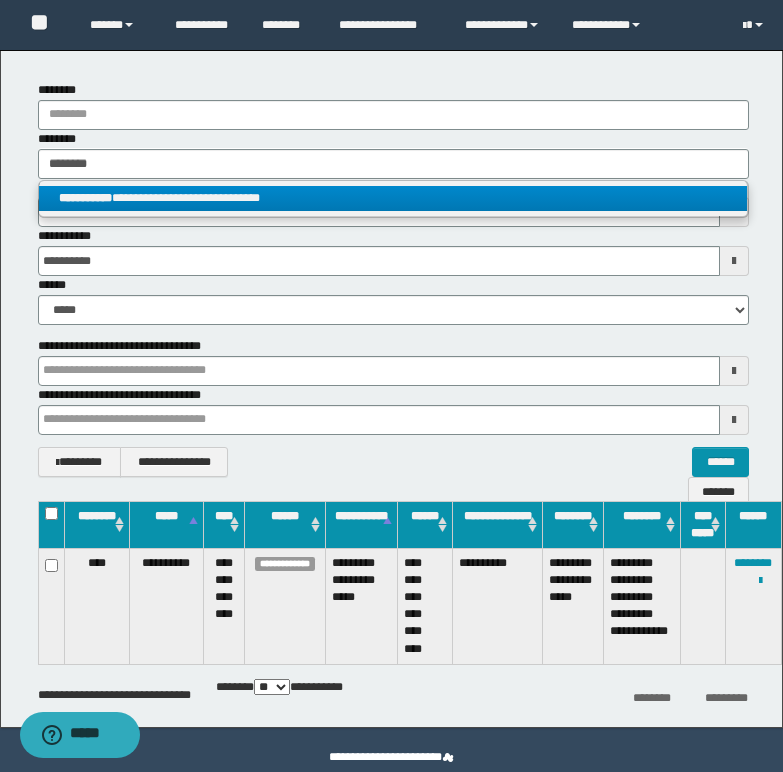 click on "**********" at bounding box center [393, 198] 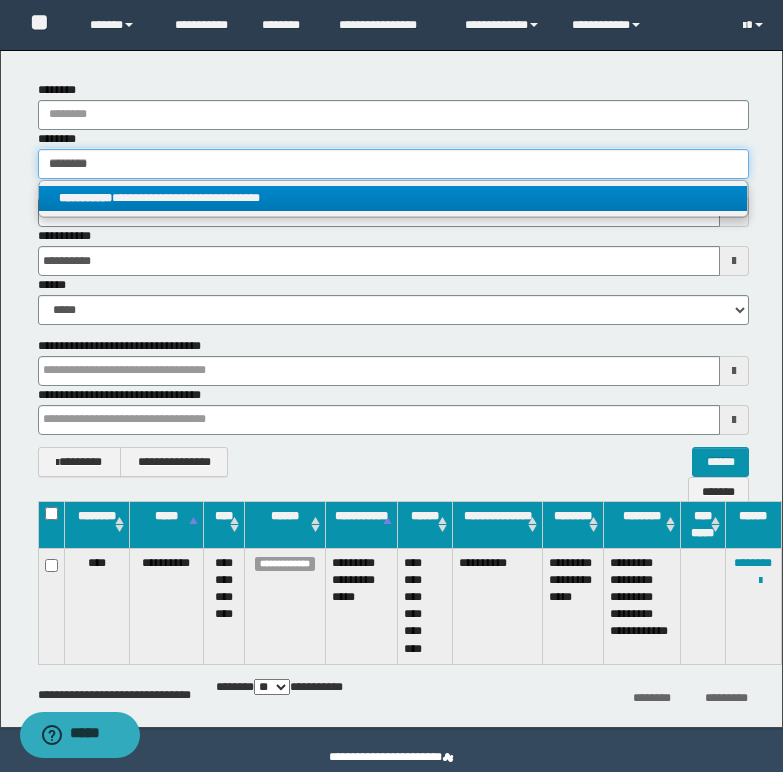 type 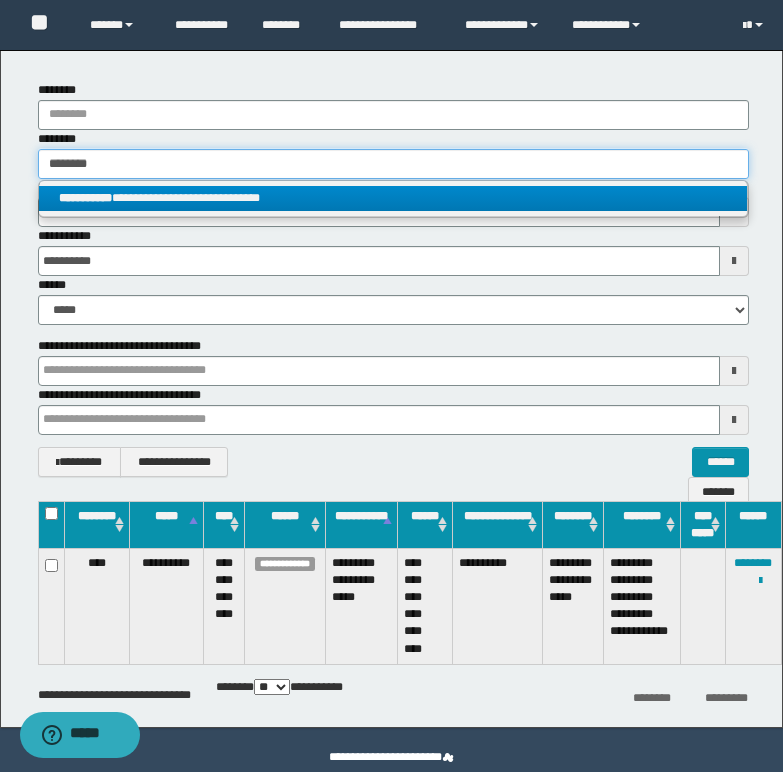 type on "**********" 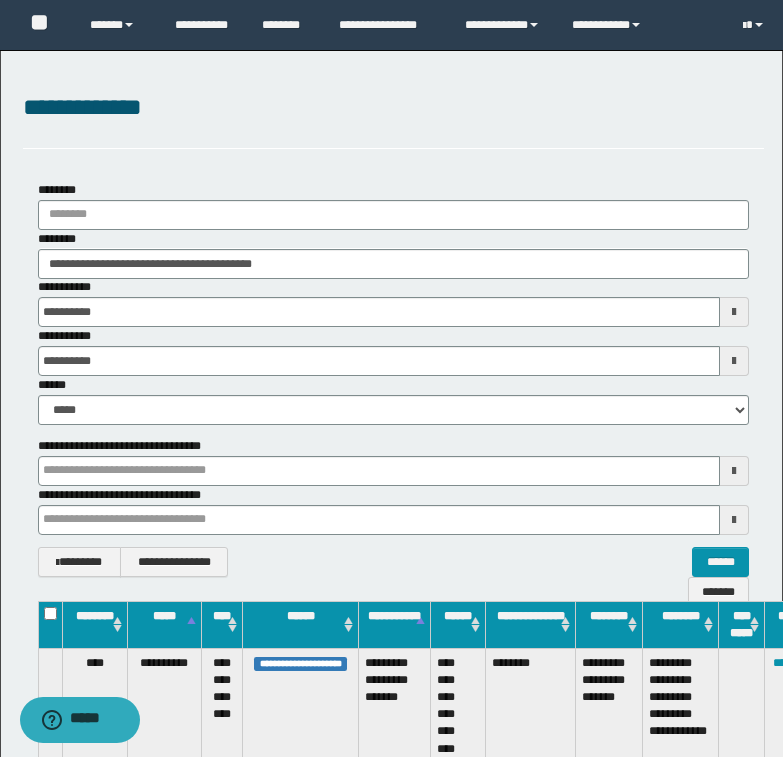 scroll, scrollTop: 100, scrollLeft: 0, axis: vertical 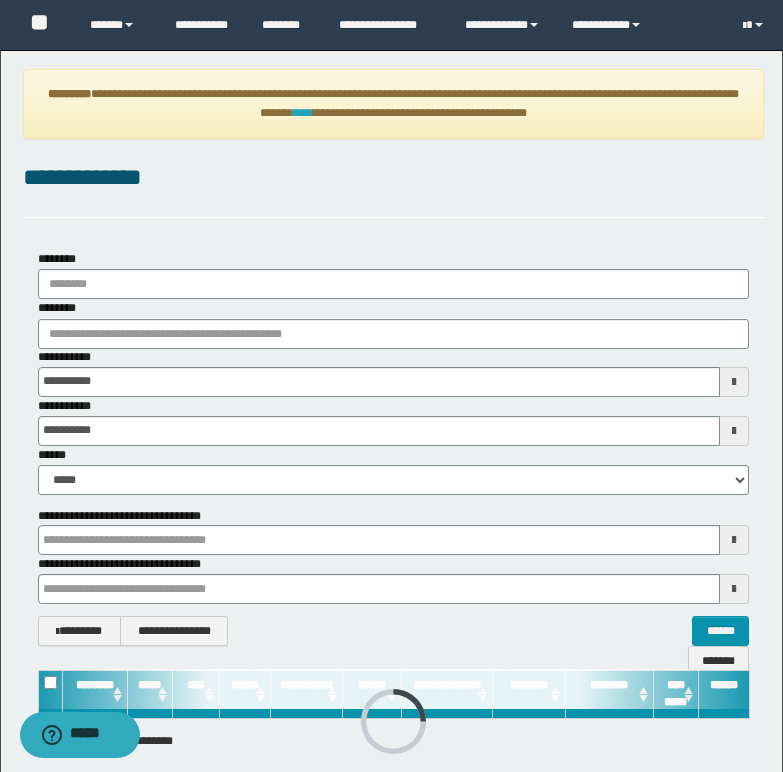 click on "****" at bounding box center (303, 113) 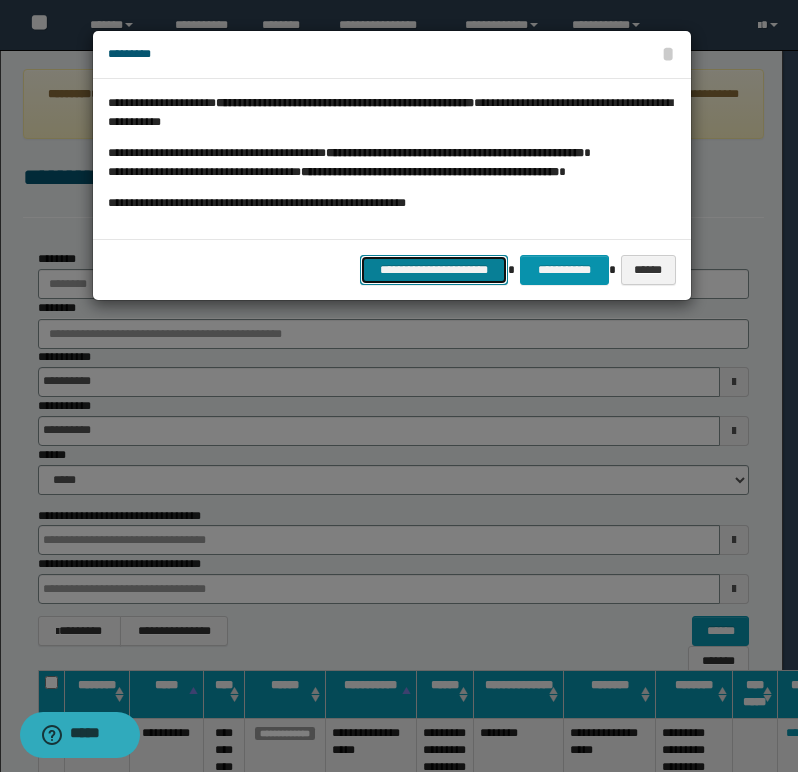 click on "**********" at bounding box center [434, 270] 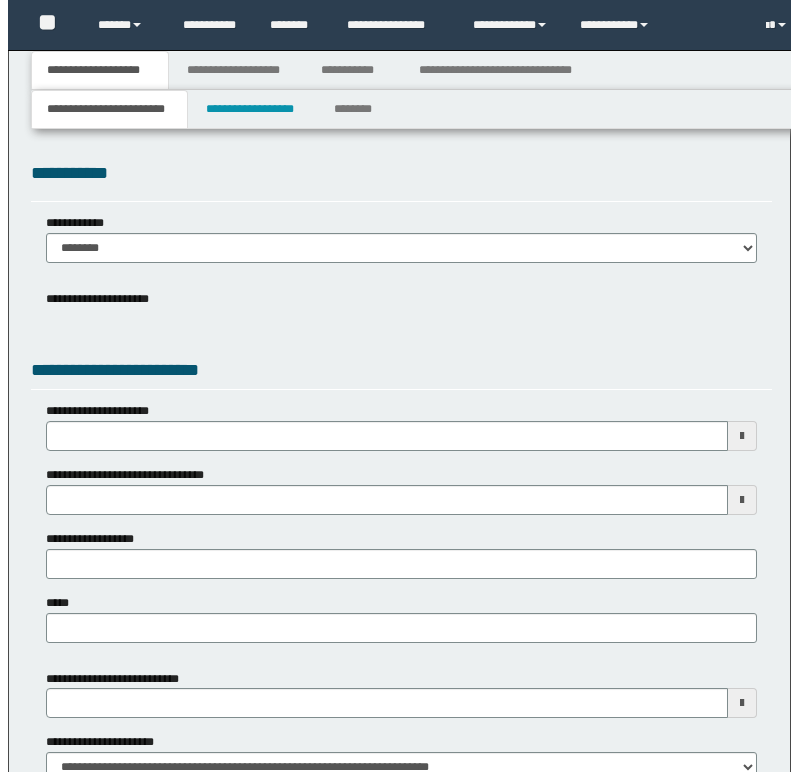scroll, scrollTop: 0, scrollLeft: 0, axis: both 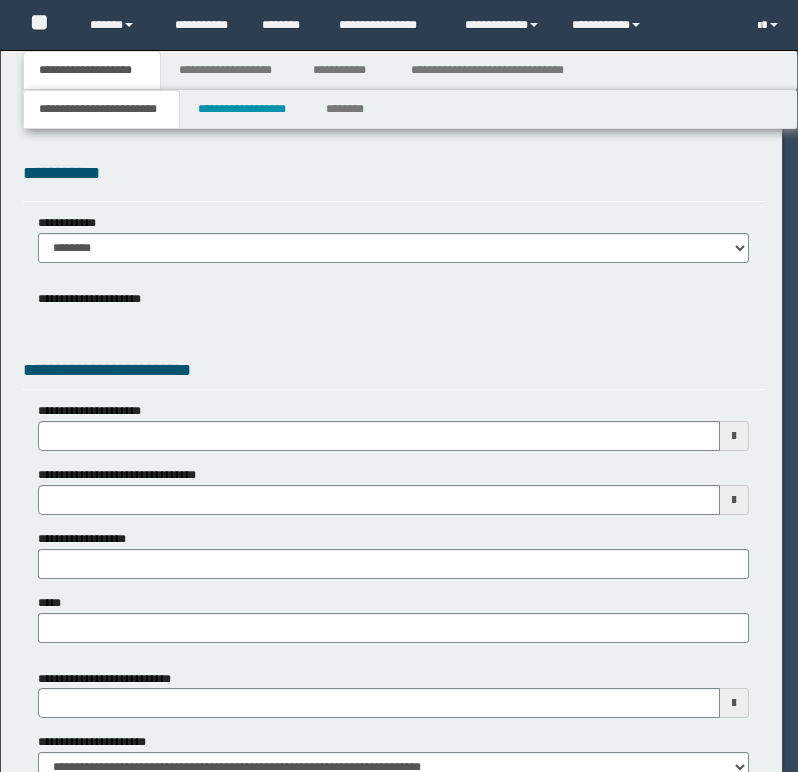 select on "*" 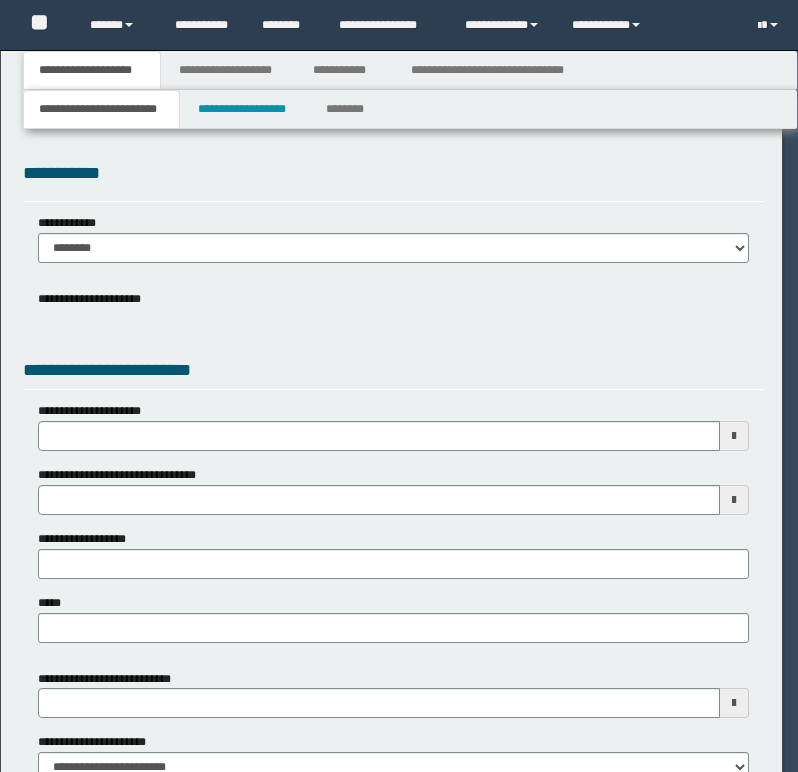 select on "*" 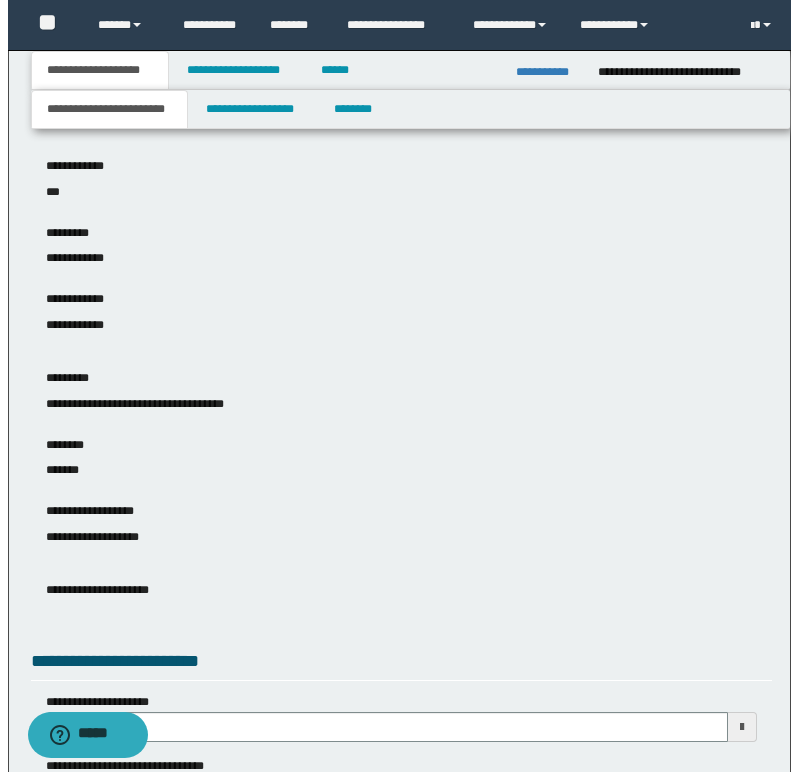 scroll, scrollTop: 0, scrollLeft: 0, axis: both 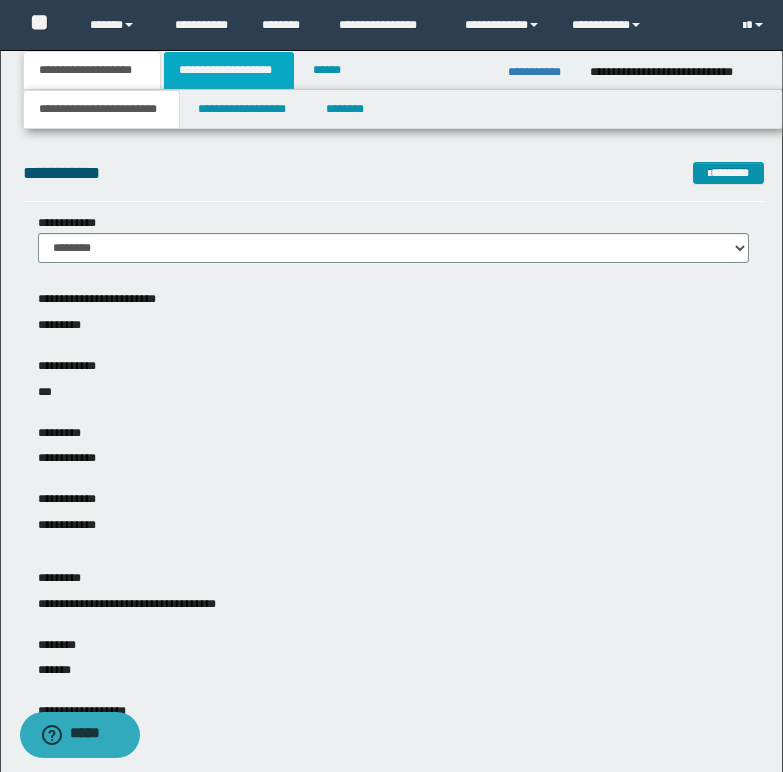 click on "**********" at bounding box center (229, 70) 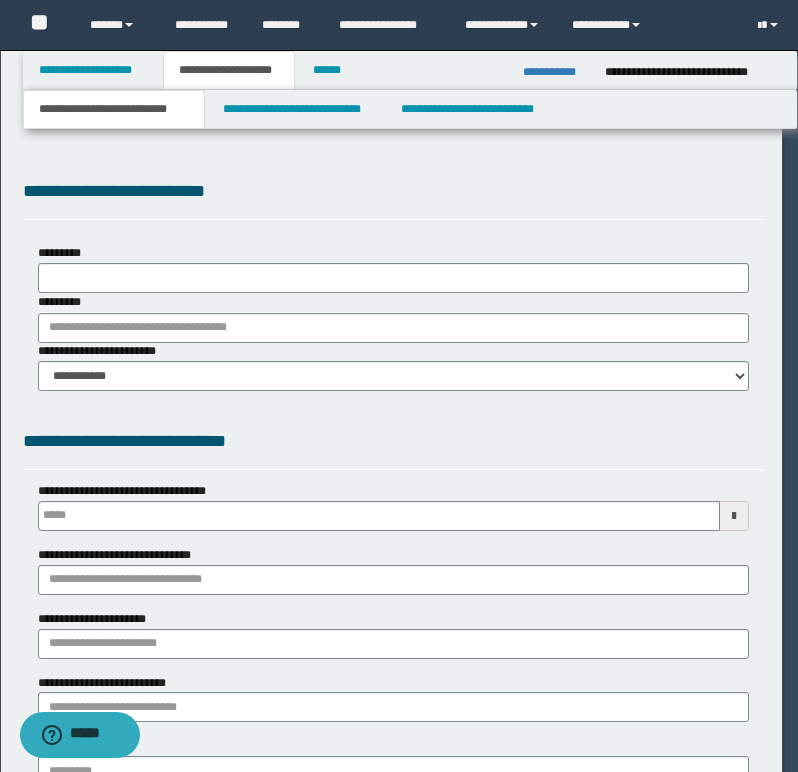 type 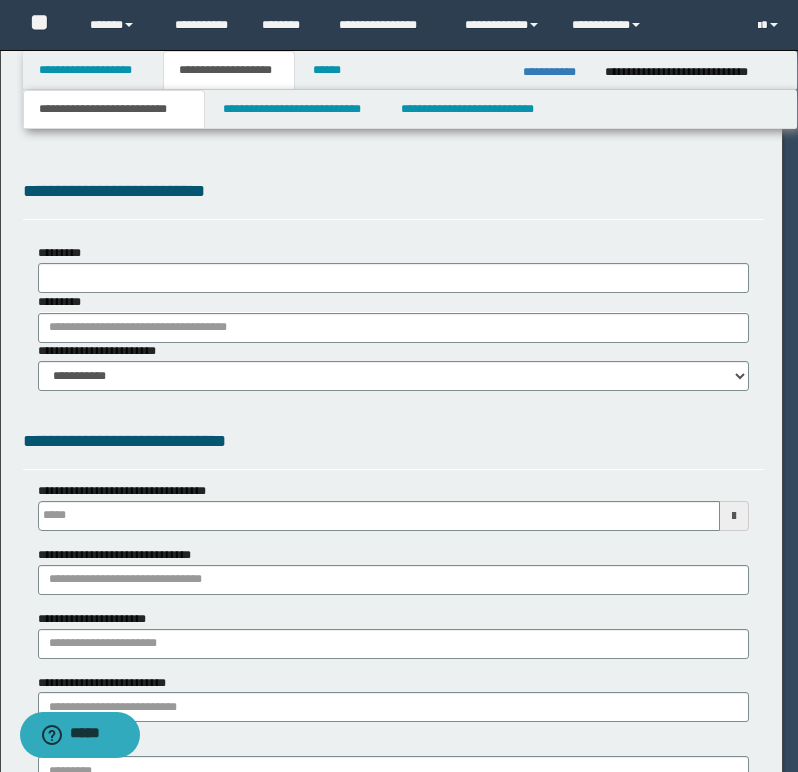 select on "*" 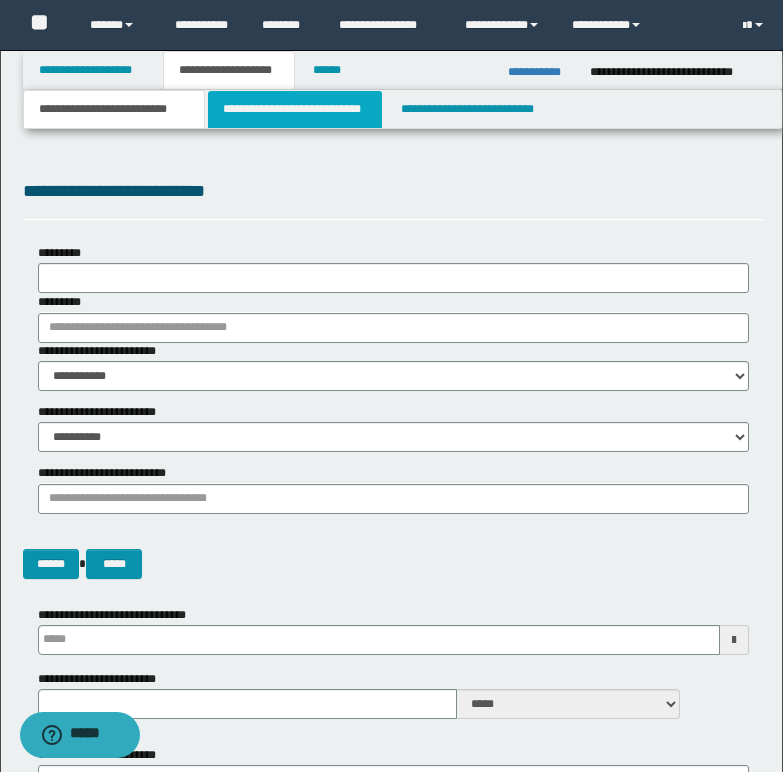 click on "**********" at bounding box center (295, 109) 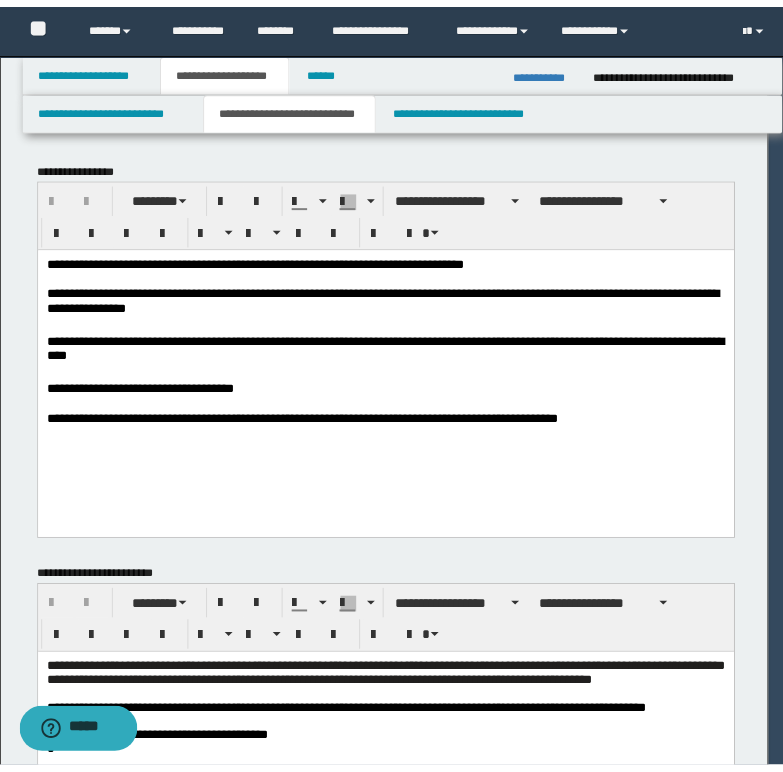 scroll, scrollTop: 0, scrollLeft: 0, axis: both 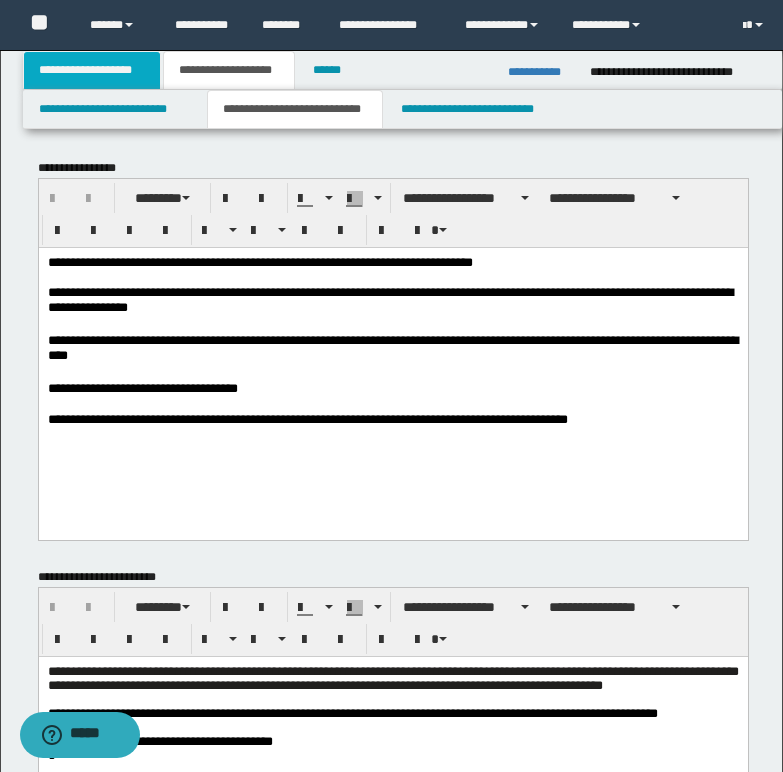 click on "**********" at bounding box center (92, 70) 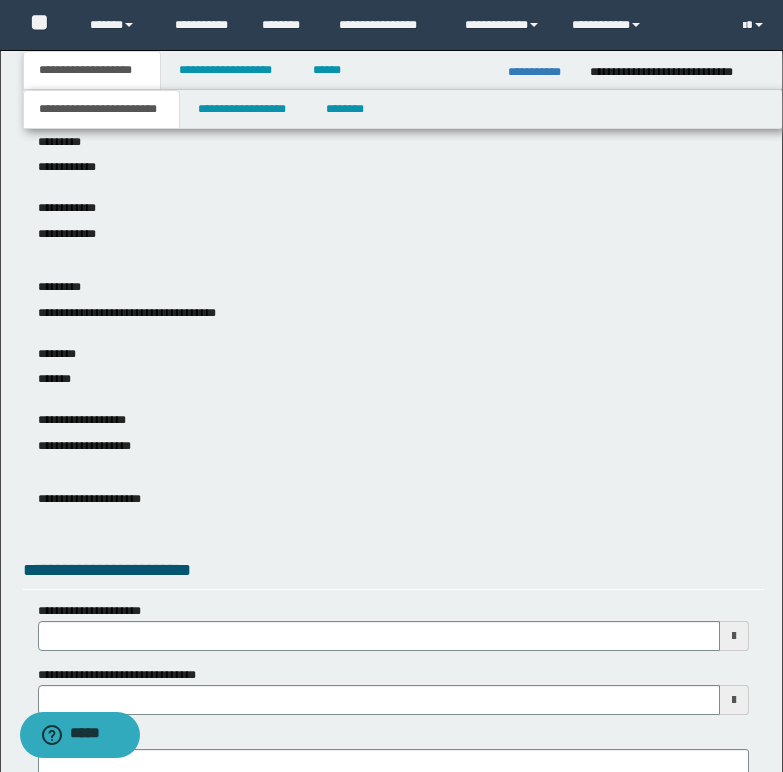 scroll, scrollTop: 300, scrollLeft: 0, axis: vertical 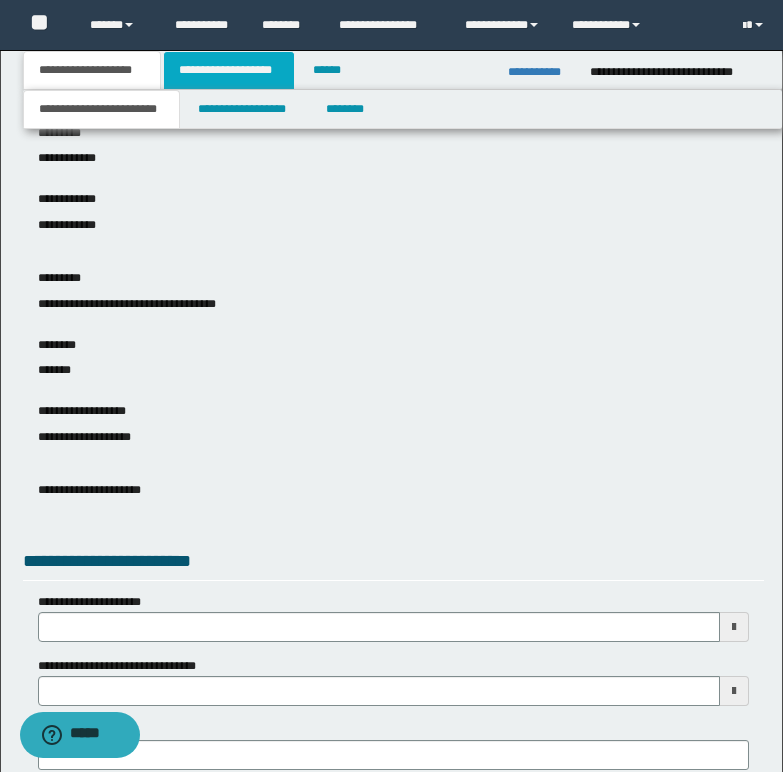 click on "**********" at bounding box center [229, 70] 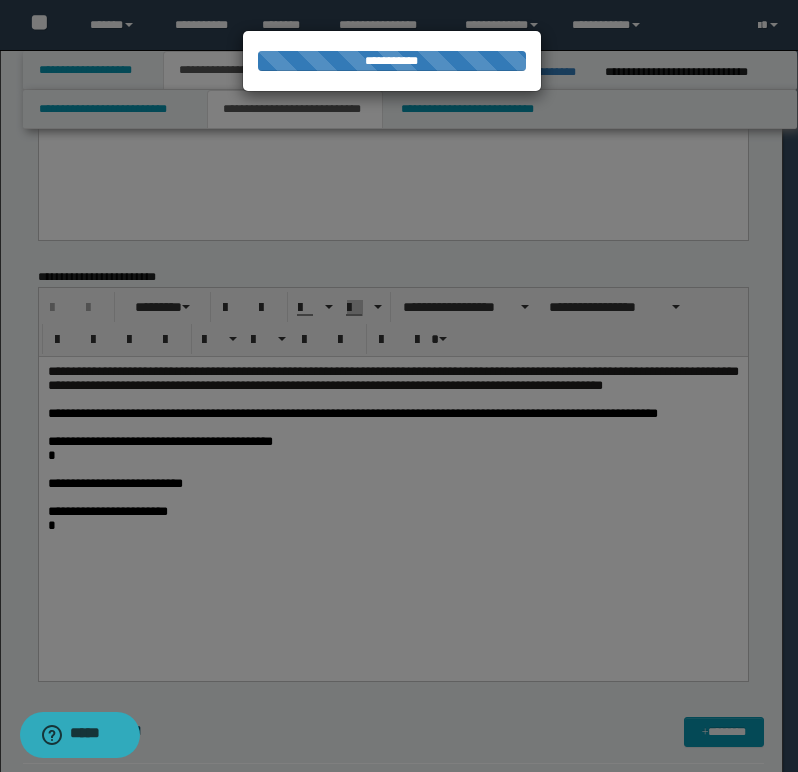 type 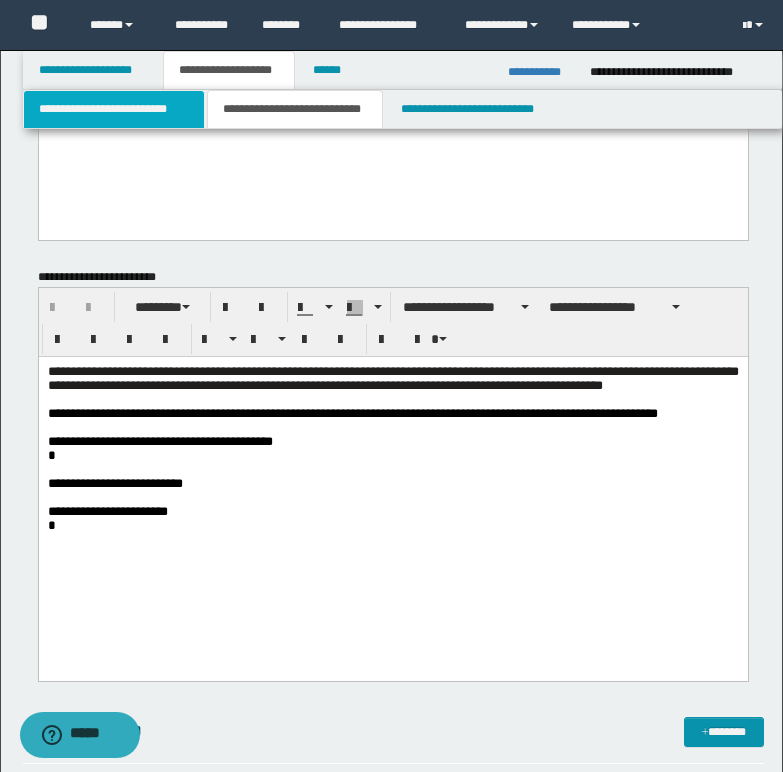 click on "**********" at bounding box center [114, 109] 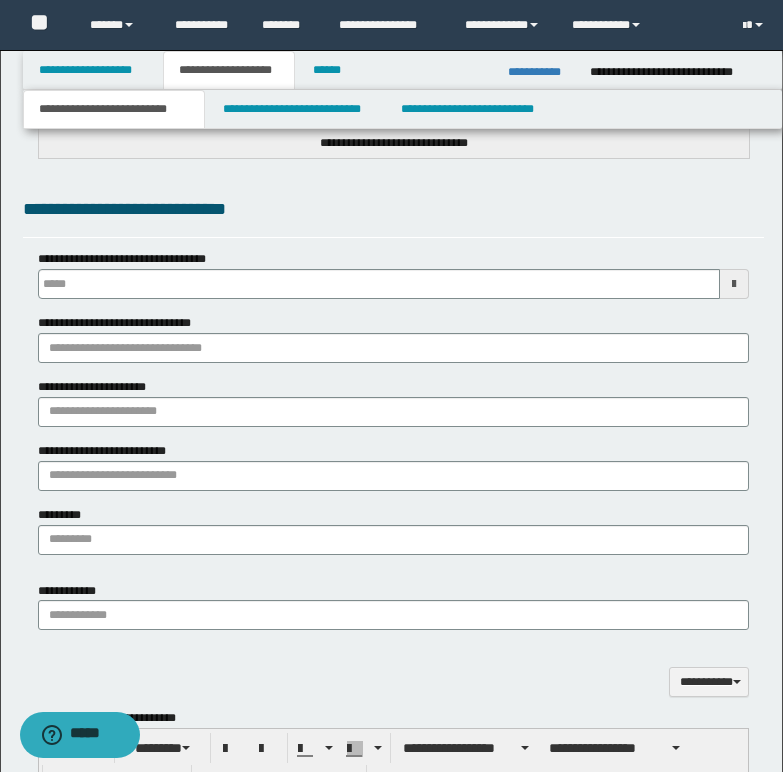 type 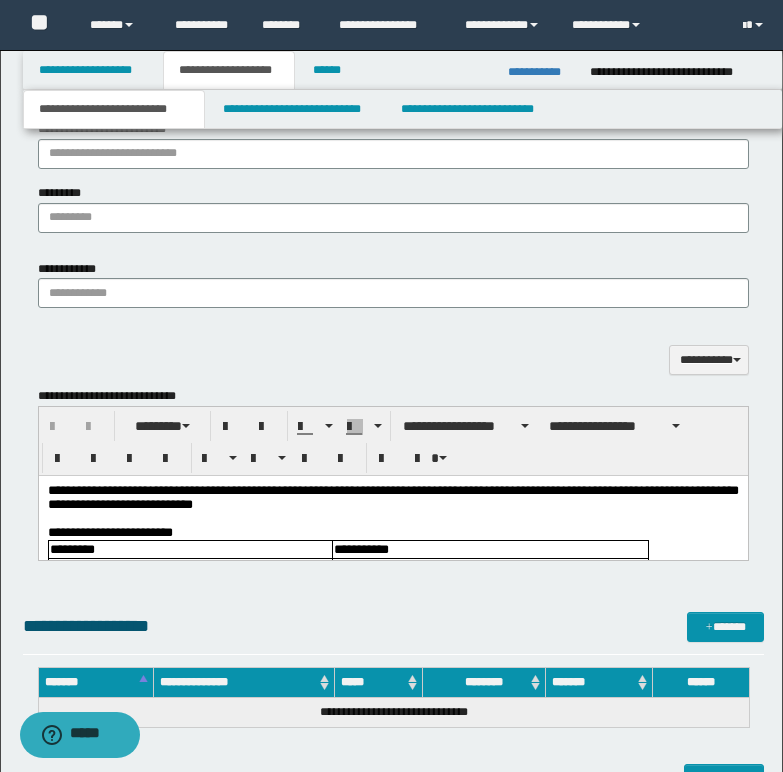 scroll, scrollTop: 1400, scrollLeft: 0, axis: vertical 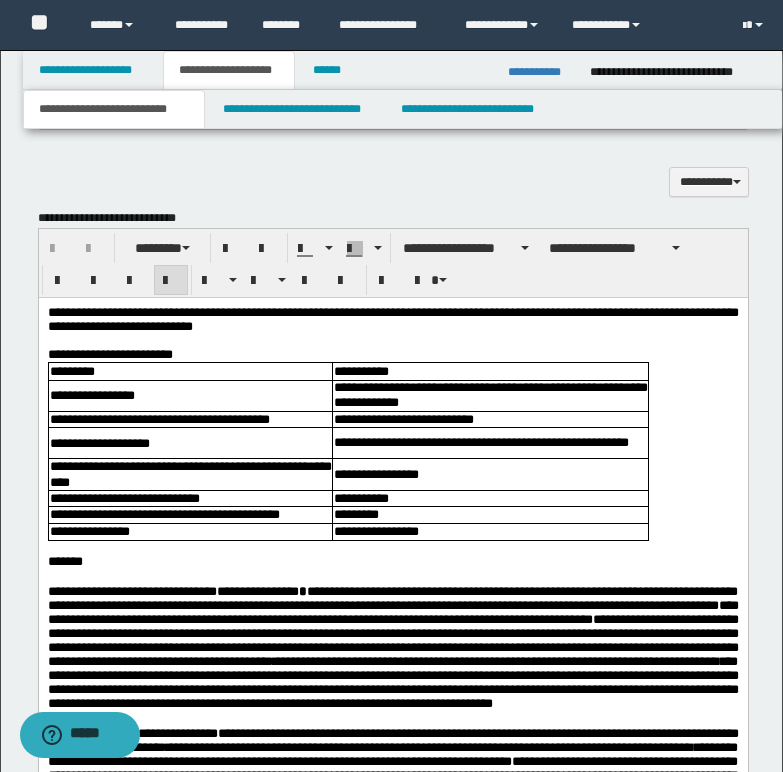 click at bounding box center [392, 340] 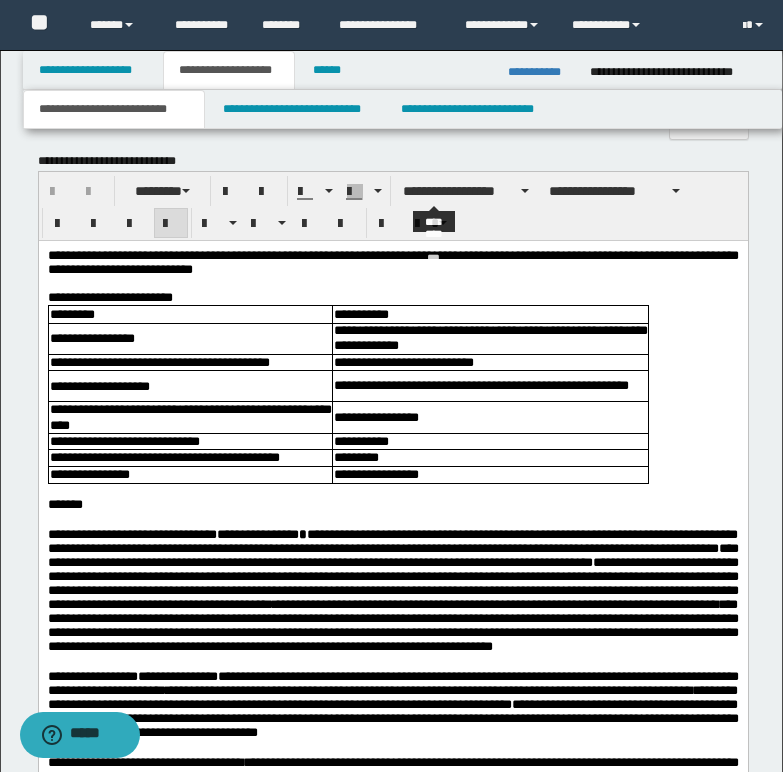 scroll, scrollTop: 1400, scrollLeft: 0, axis: vertical 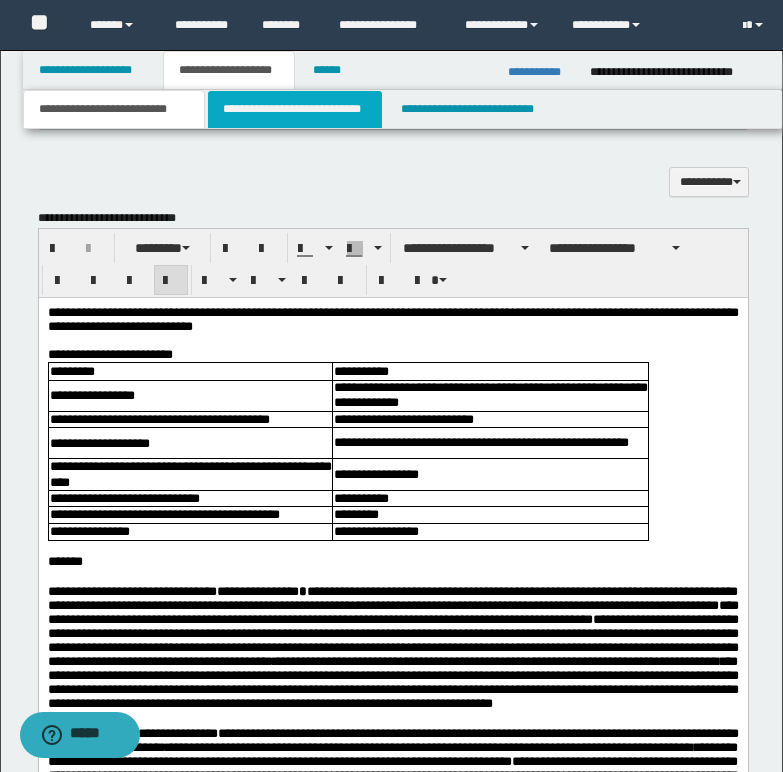 click on "**********" at bounding box center (295, 109) 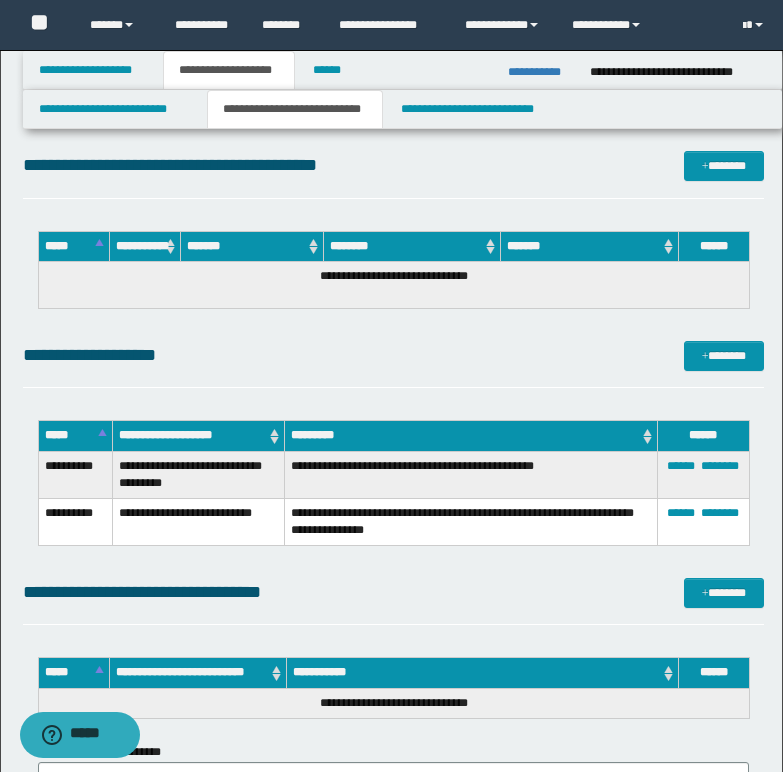 scroll, scrollTop: 1400, scrollLeft: 0, axis: vertical 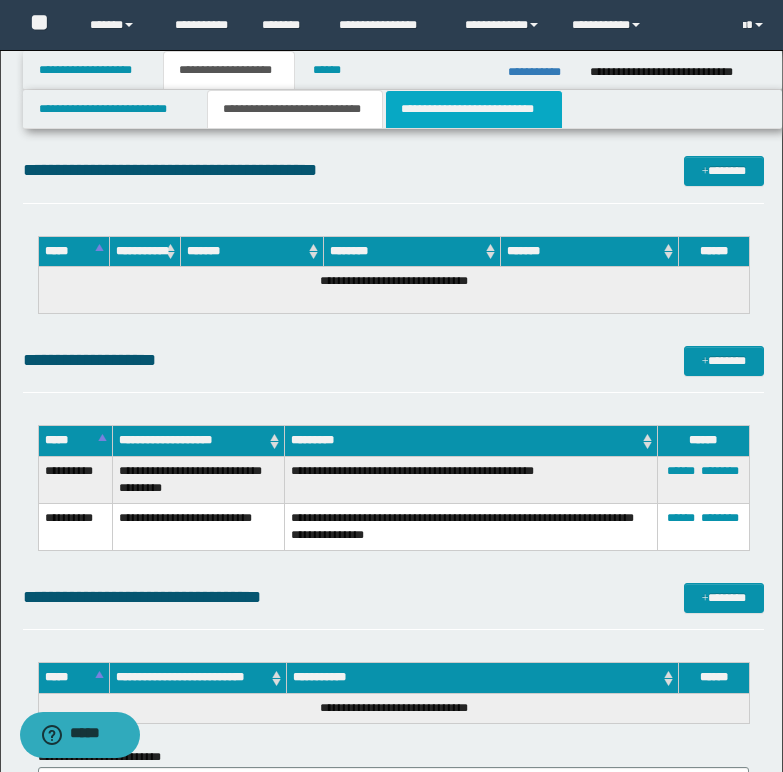 click on "**********" at bounding box center [474, 109] 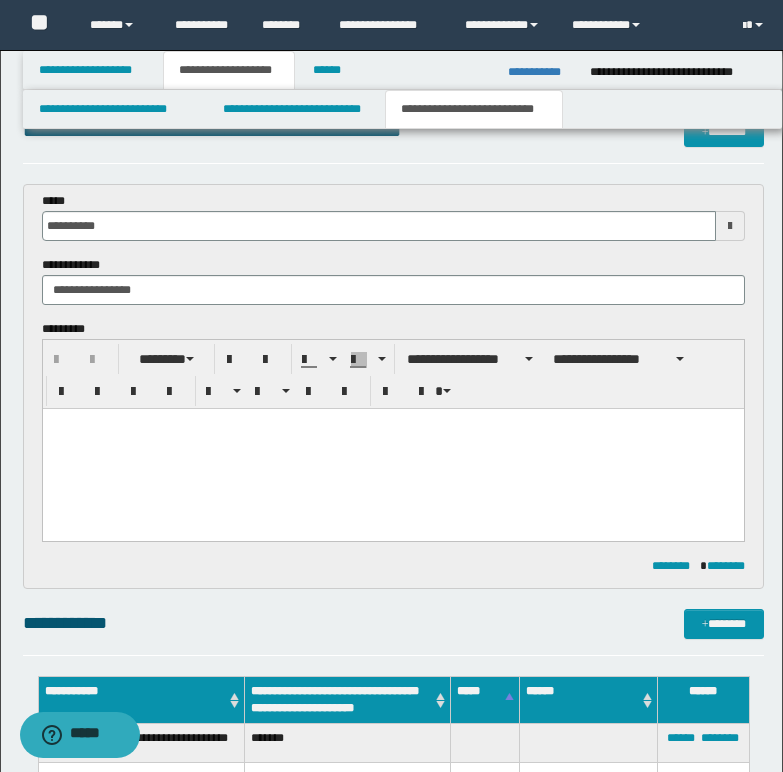 scroll, scrollTop: 0, scrollLeft: 0, axis: both 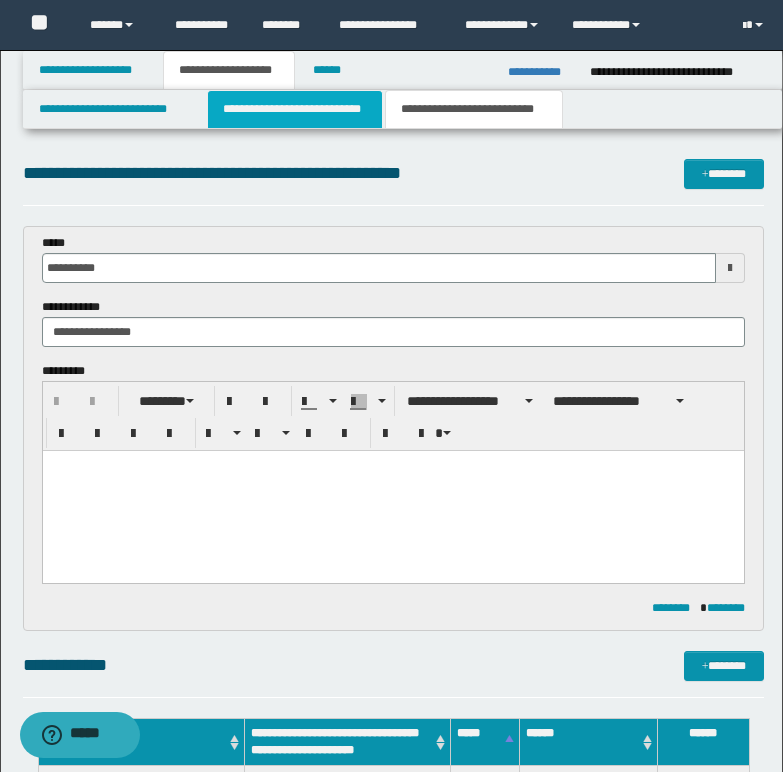 click on "**********" at bounding box center [295, 109] 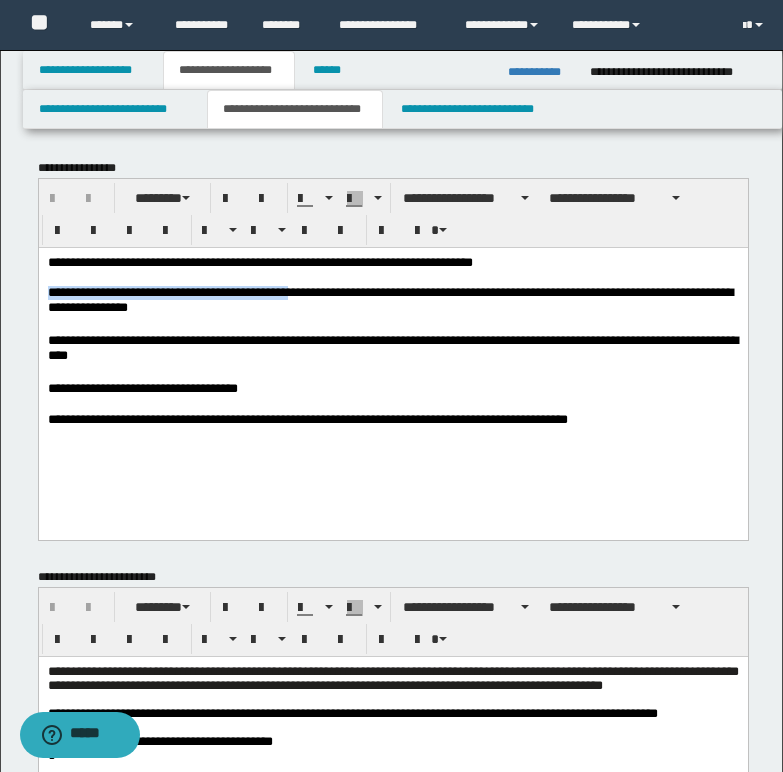 drag, startPoint x: 316, startPoint y: 295, endPoint x: 602, endPoint y: 281, distance: 286.34244 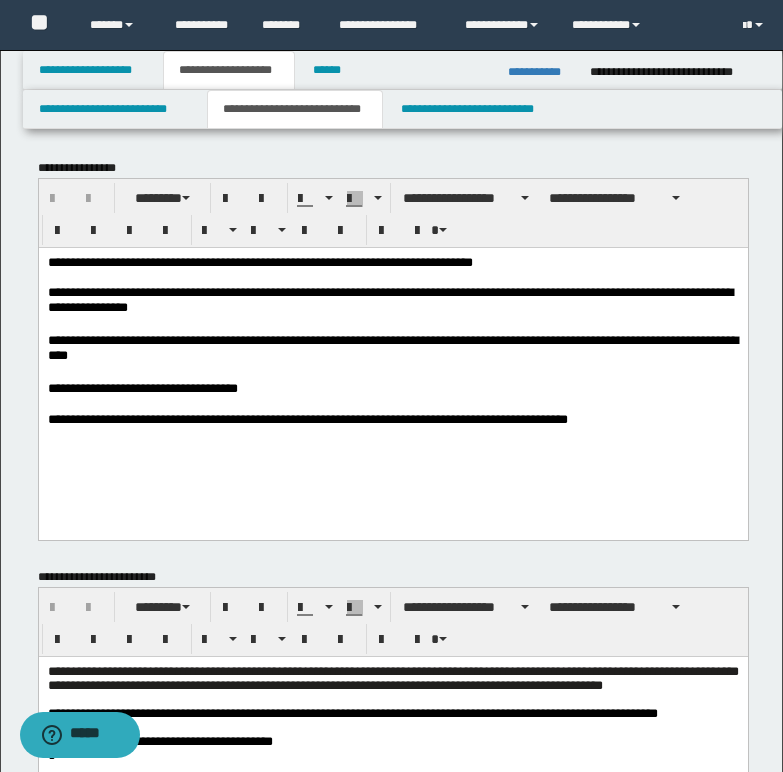 drag, startPoint x: 362, startPoint y: 353, endPoint x: 110, endPoint y: 400, distance: 256.34546 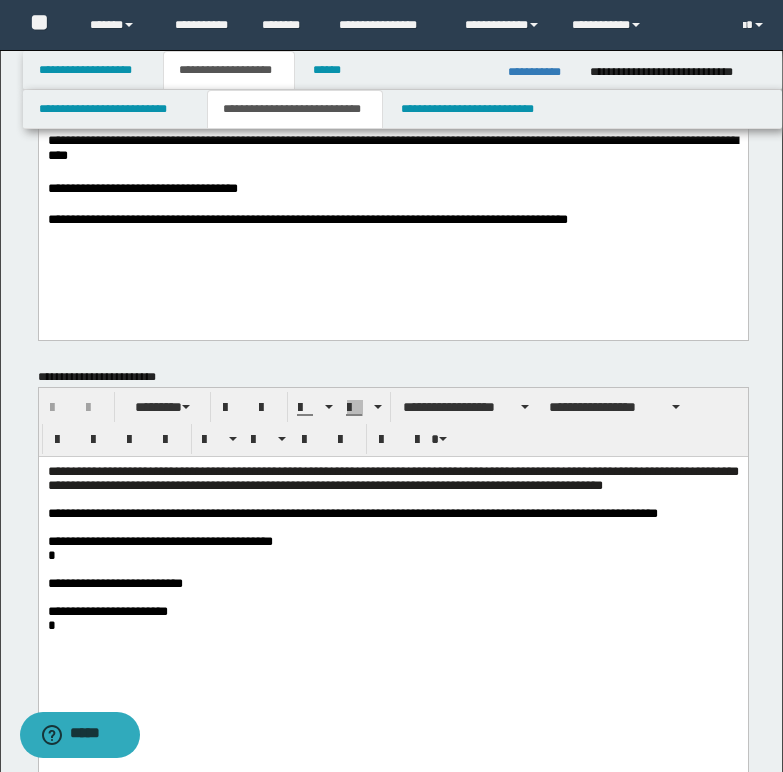 scroll, scrollTop: 100, scrollLeft: 0, axis: vertical 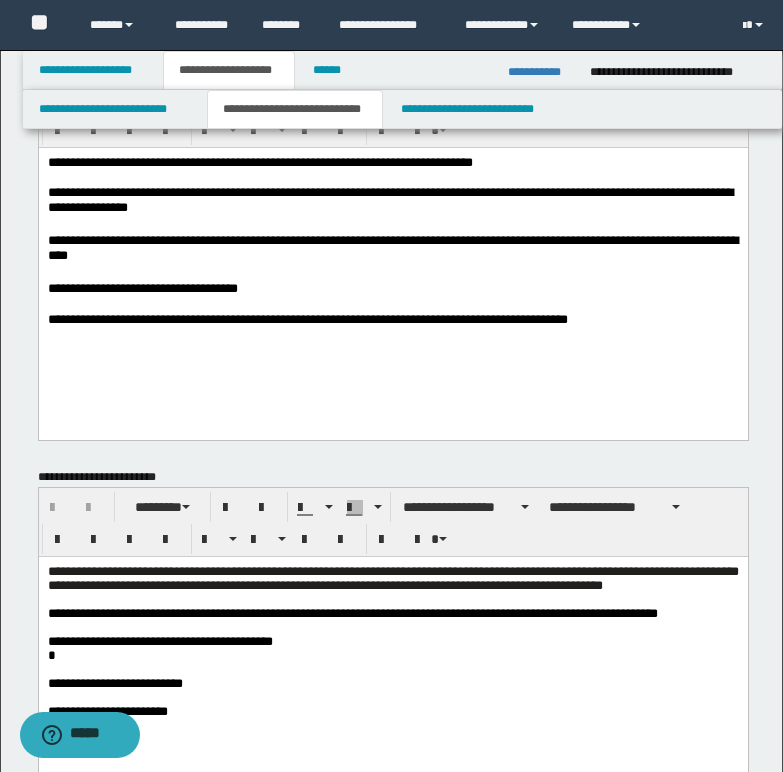 click on "**********" at bounding box center [132, 239] 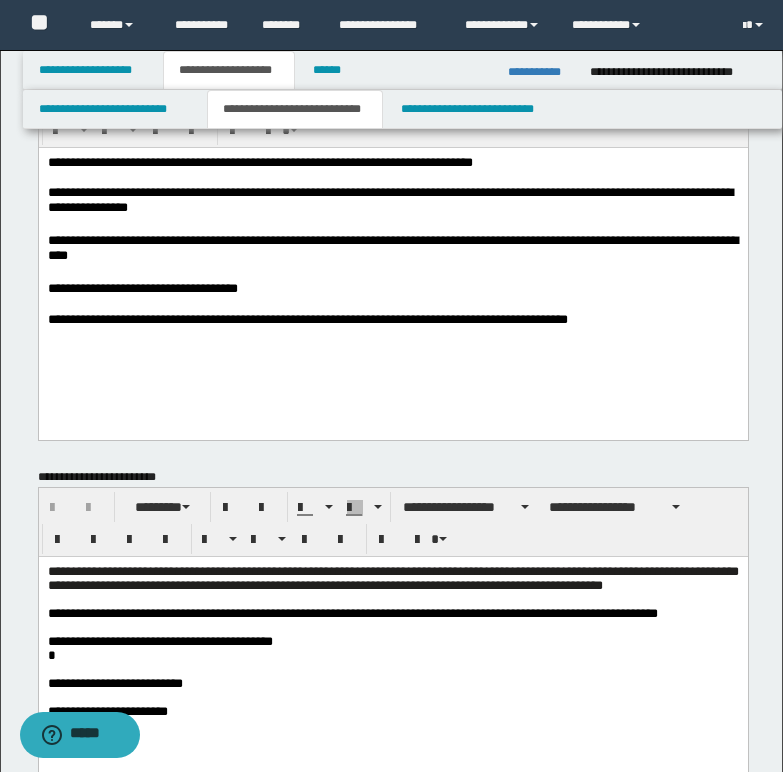 type 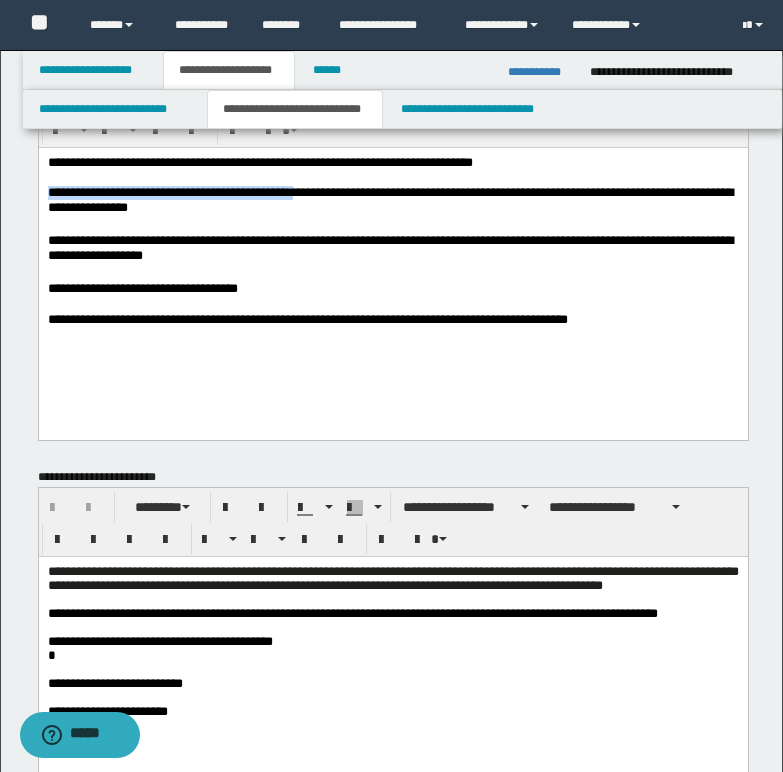 drag, startPoint x: 325, startPoint y: 190, endPoint x: 354, endPoint y: 182, distance: 30.083218 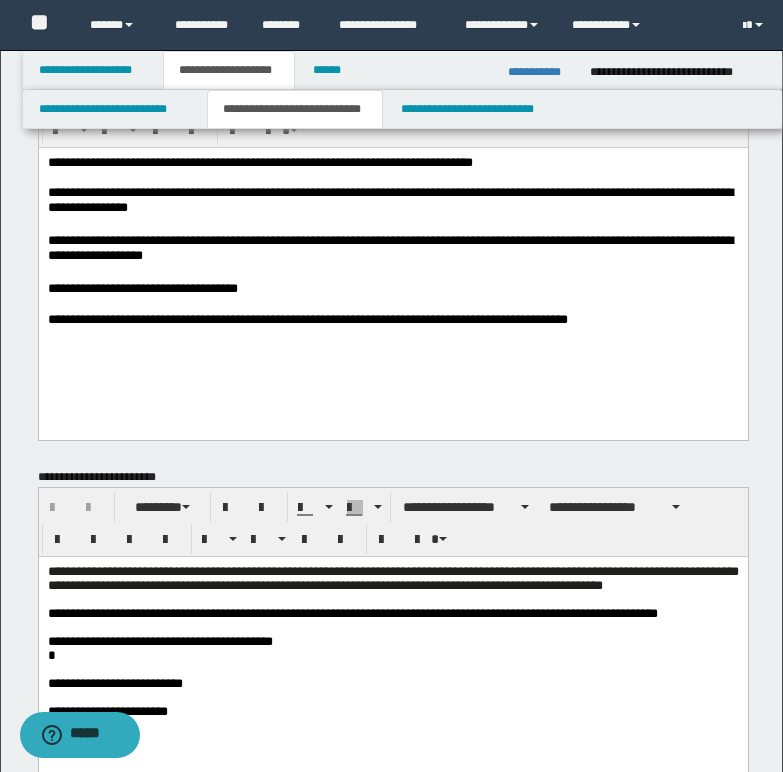 click on "**********" at bounding box center (389, 198) 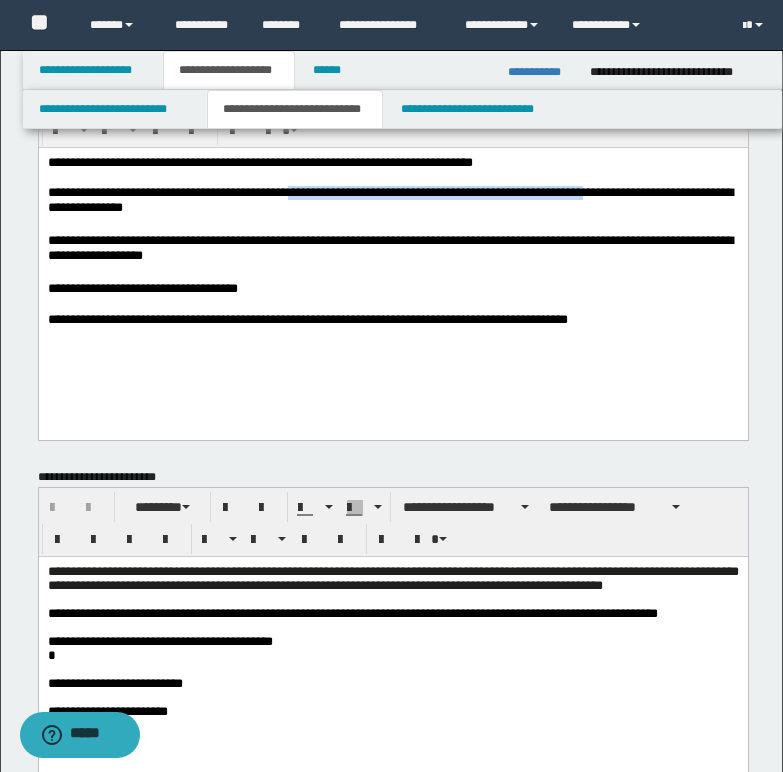 drag, startPoint x: 320, startPoint y: 191, endPoint x: 653, endPoint y: 194, distance: 333.01352 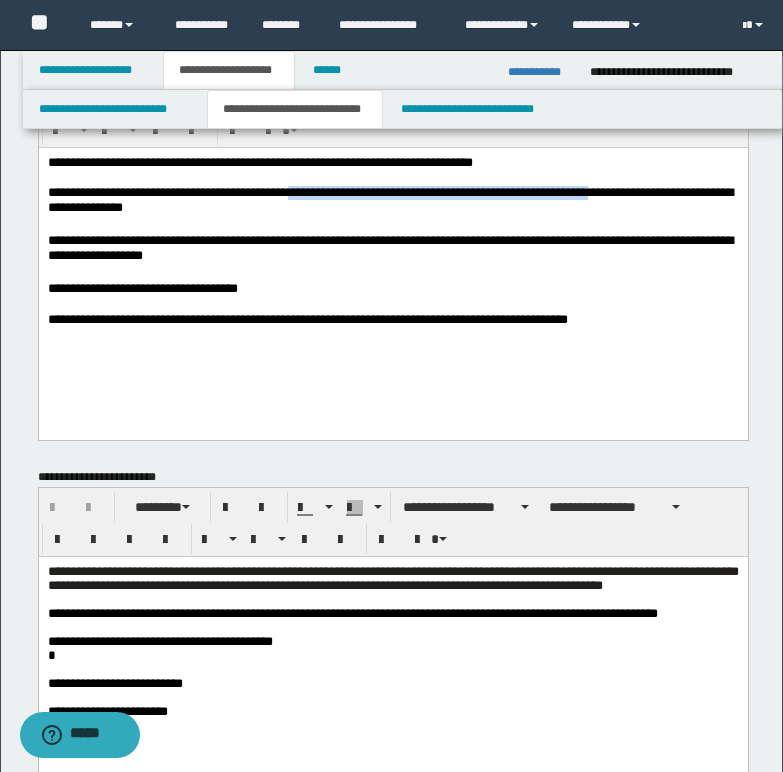 drag, startPoint x: 321, startPoint y: 193, endPoint x: 657, endPoint y: 187, distance: 336.05356 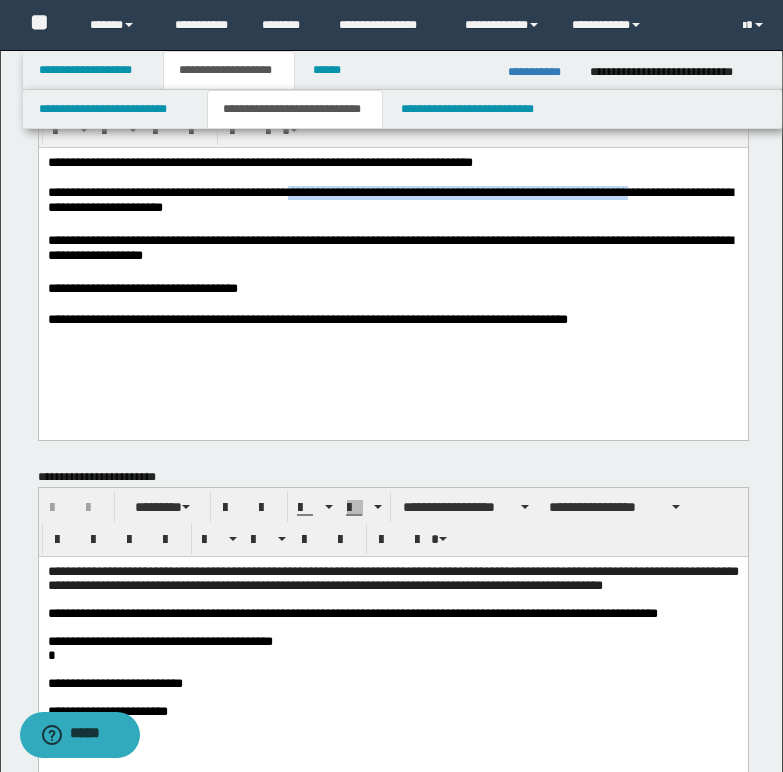 drag, startPoint x: 320, startPoint y: 195, endPoint x: 713, endPoint y: 191, distance: 393.02036 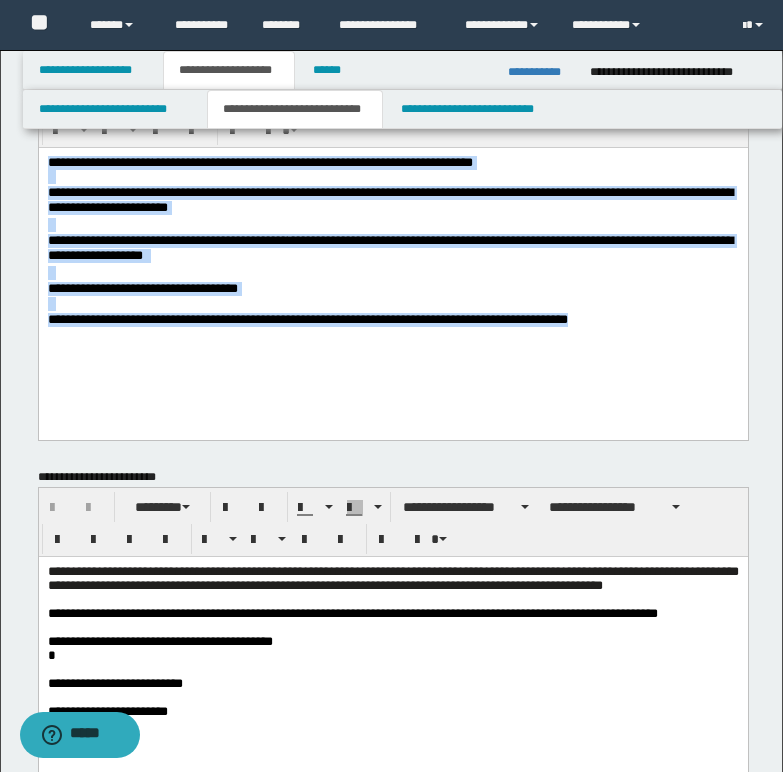 drag, startPoint x: 47, startPoint y: 167, endPoint x: 787, endPoint y: 367, distance: 766.5507 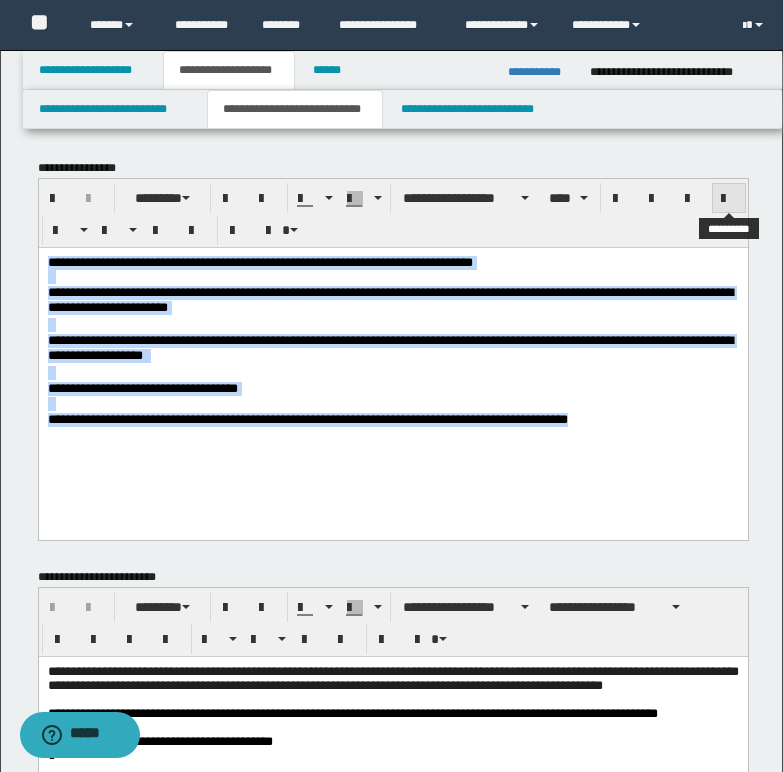 click at bounding box center (729, 199) 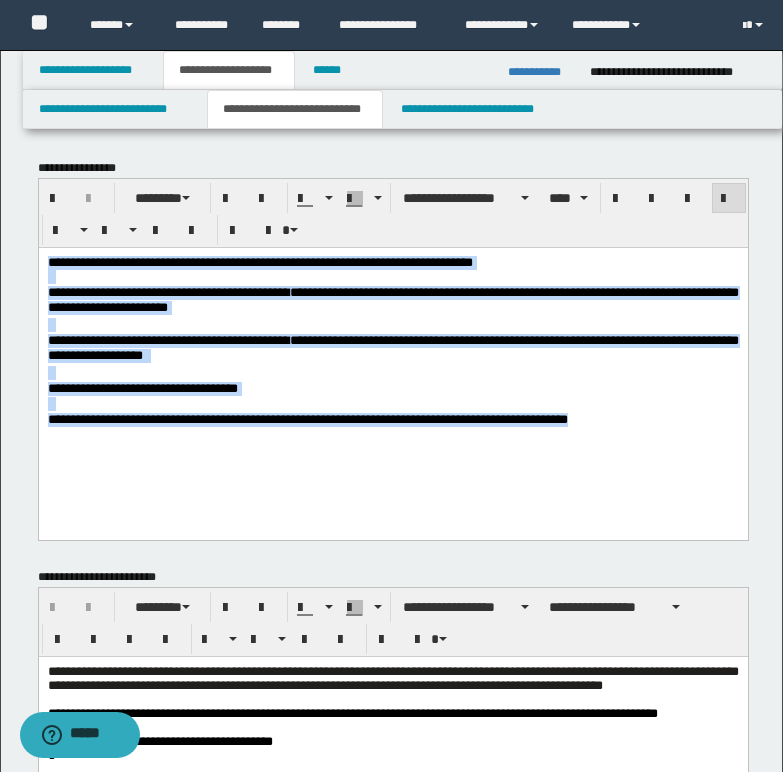 click on "**********" at bounding box center (392, 349) 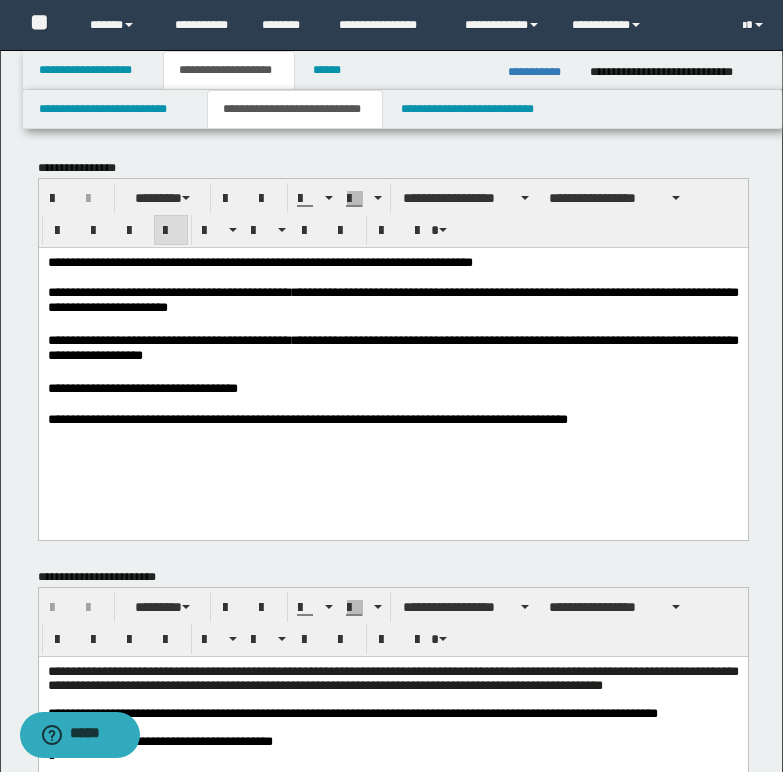 click on "**********" at bounding box center (392, 301) 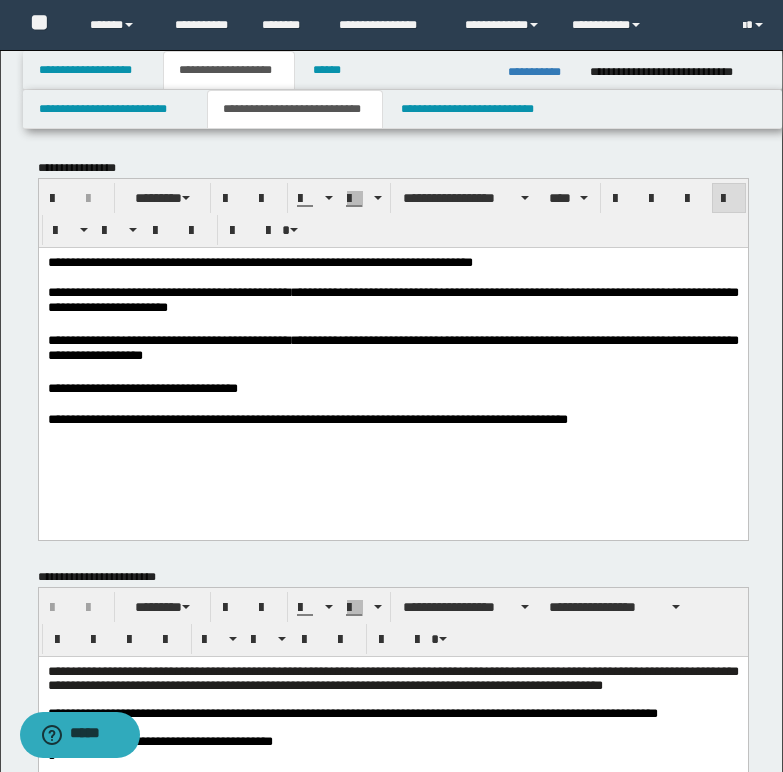 click on "**********" at bounding box center (392, 419) 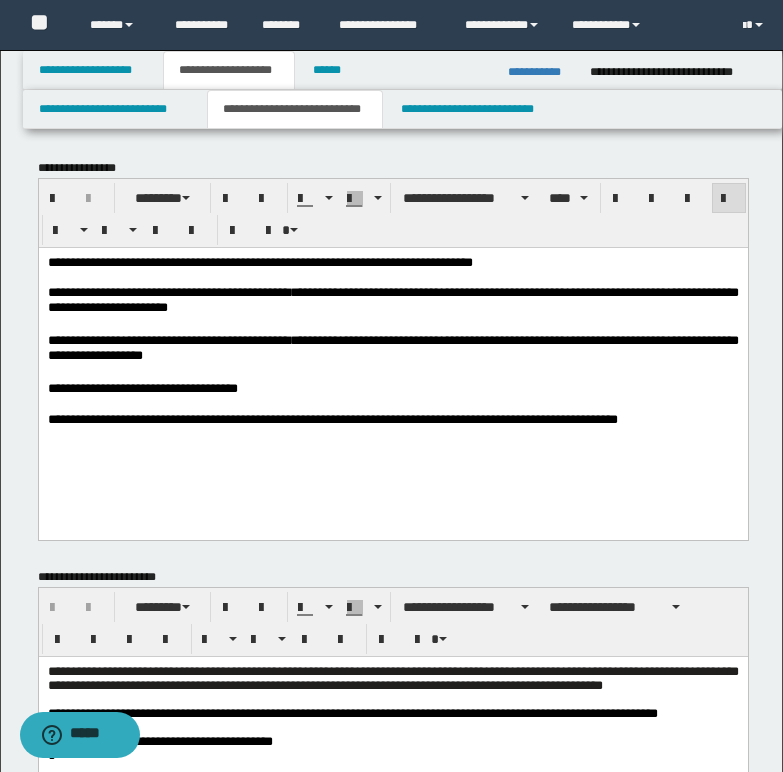 drag, startPoint x: 328, startPoint y: 294, endPoint x: 349, endPoint y: 294, distance: 21 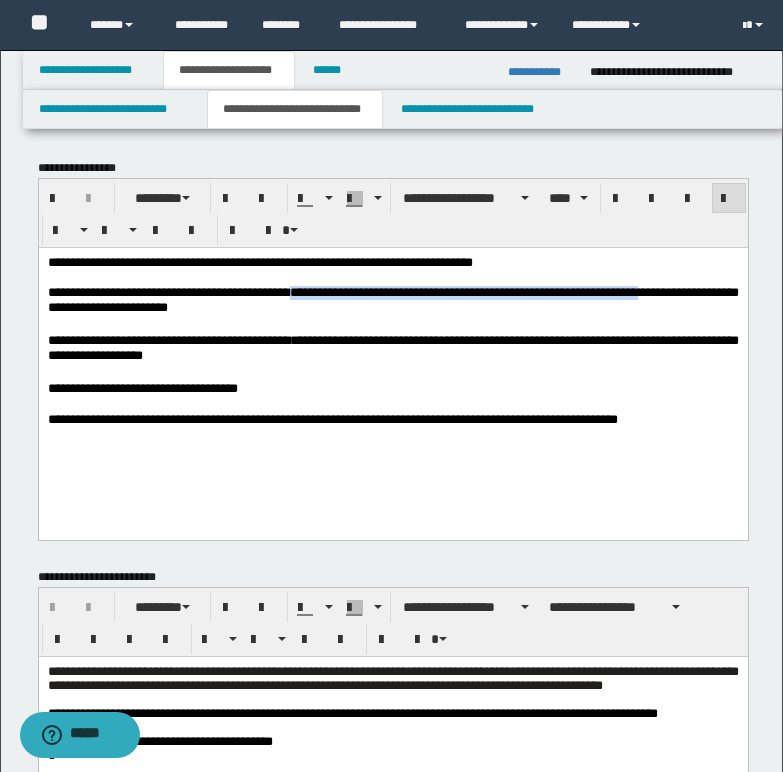 drag, startPoint x: 331, startPoint y: 296, endPoint x: 740, endPoint y: 288, distance: 409.07825 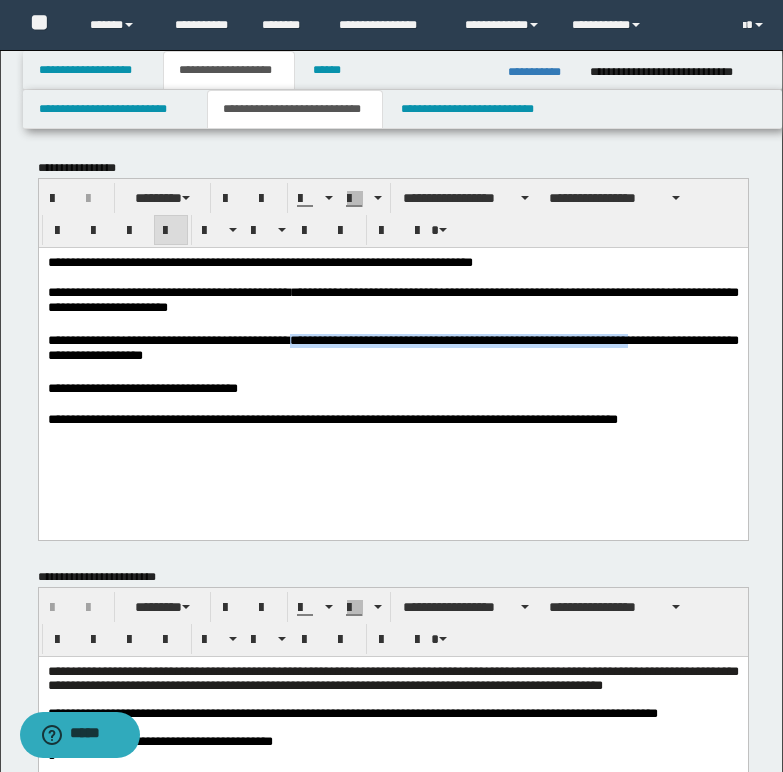 drag, startPoint x: 319, startPoint y: 342, endPoint x: 675, endPoint y: 340, distance: 356.0056 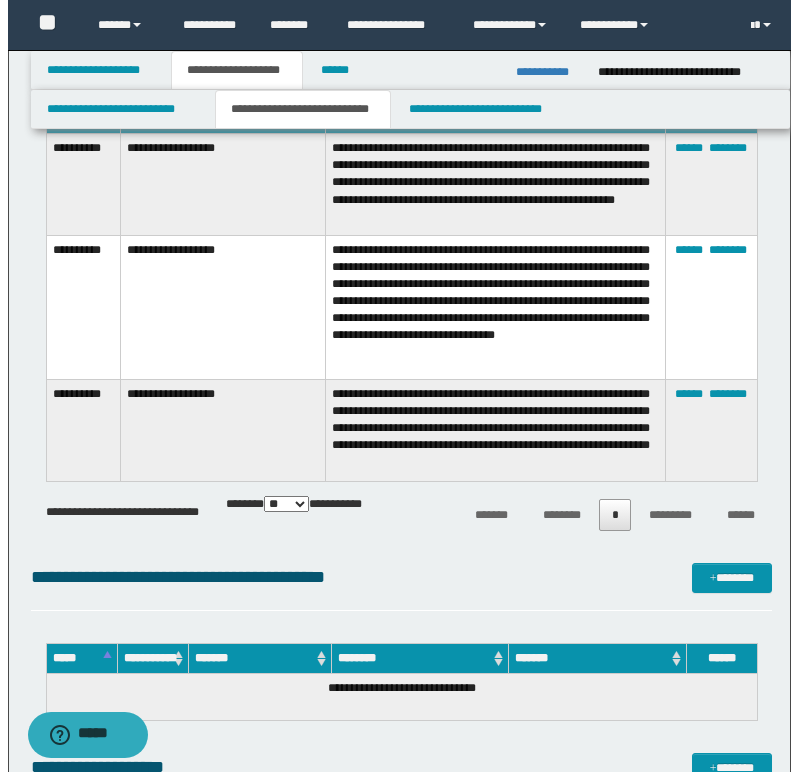 scroll, scrollTop: 1000, scrollLeft: 0, axis: vertical 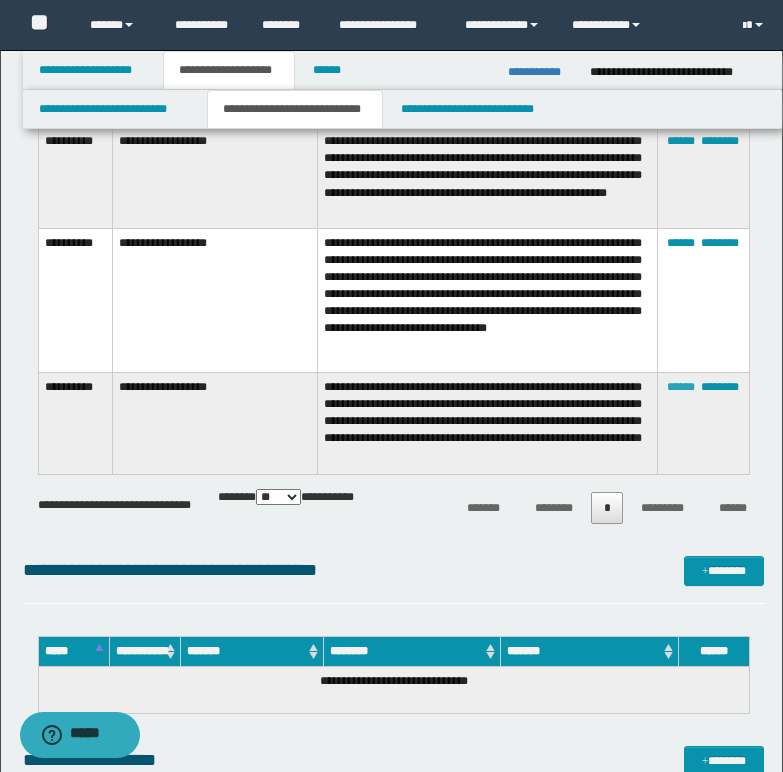 click on "******" at bounding box center [681, 387] 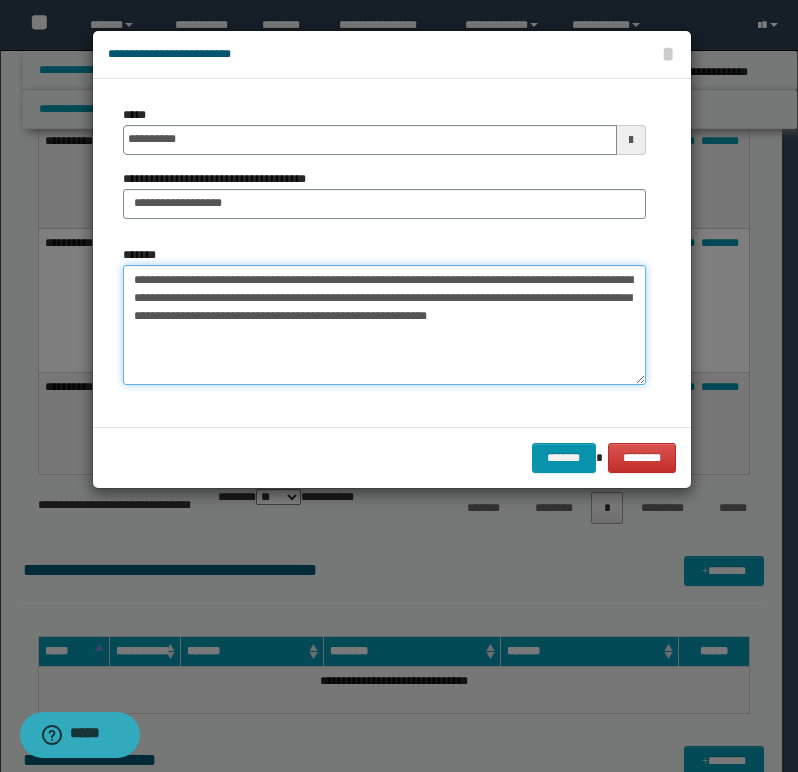 click on "**********" at bounding box center (384, 325) 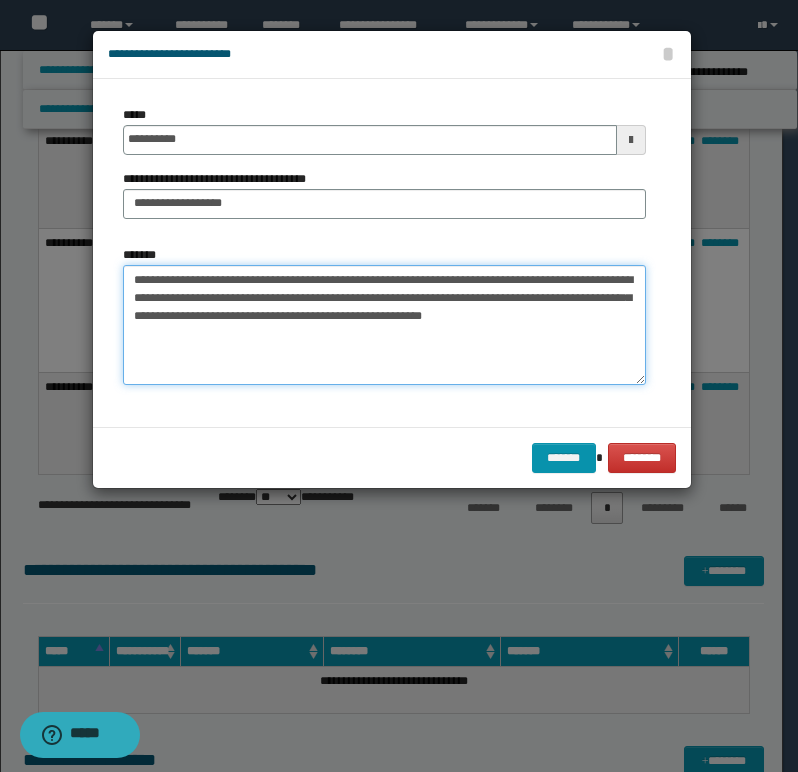 click on "**********" at bounding box center (384, 325) 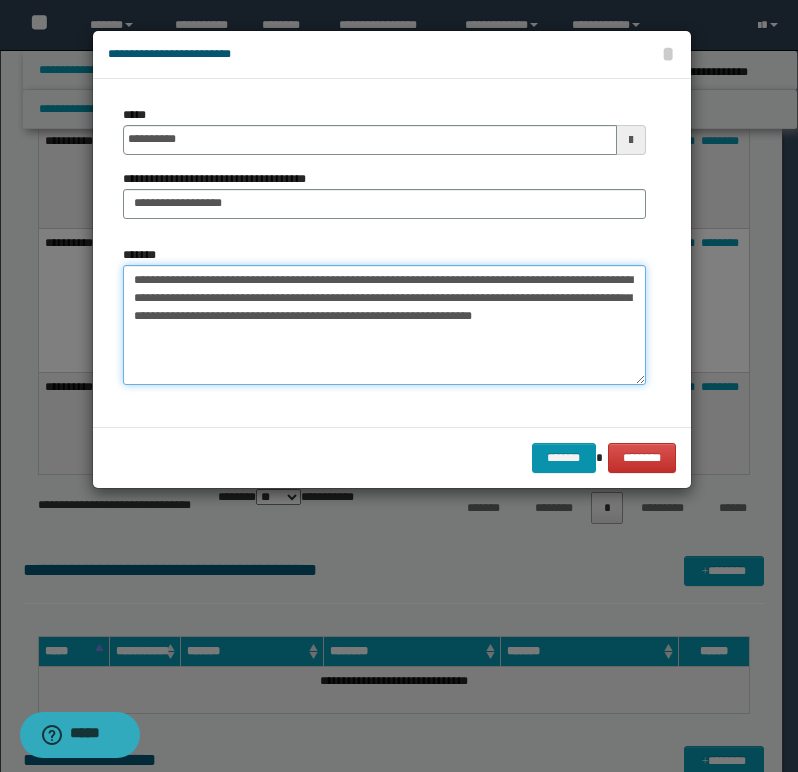 click on "**********" at bounding box center [384, 325] 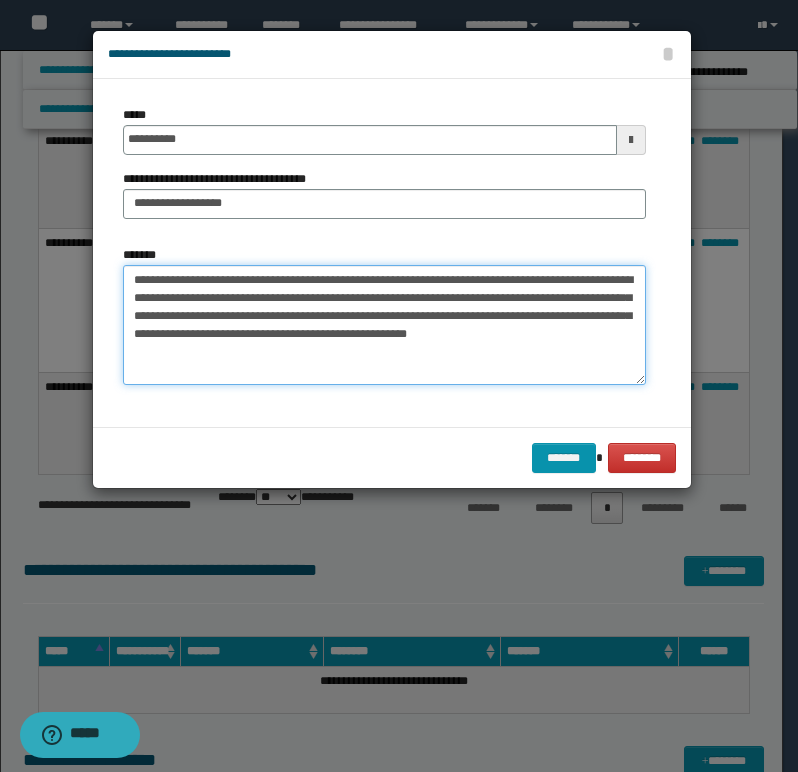 click on "**********" at bounding box center (384, 325) 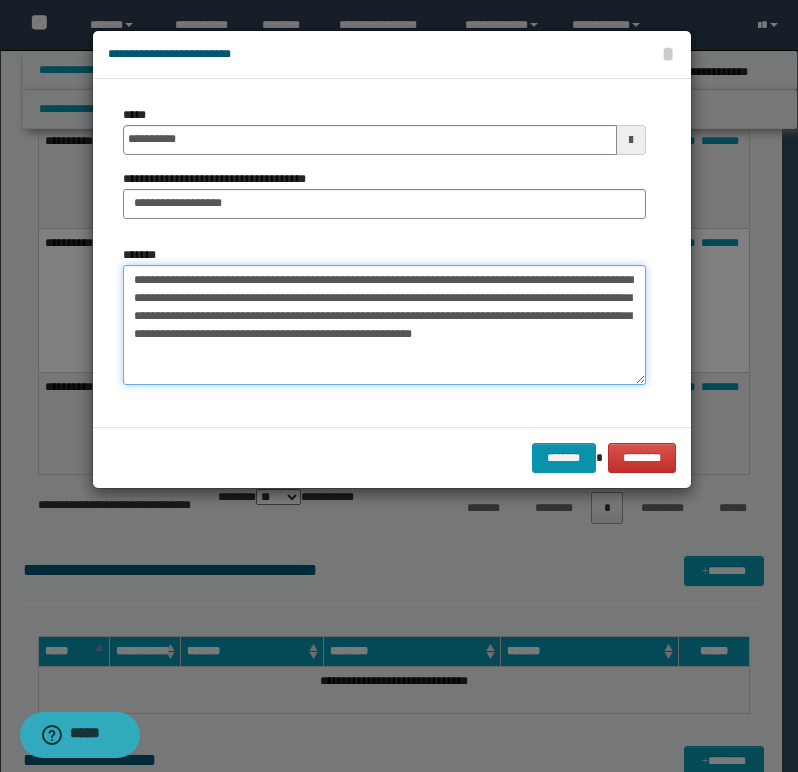 drag, startPoint x: 400, startPoint y: 296, endPoint x: 429, endPoint y: 293, distance: 29.15476 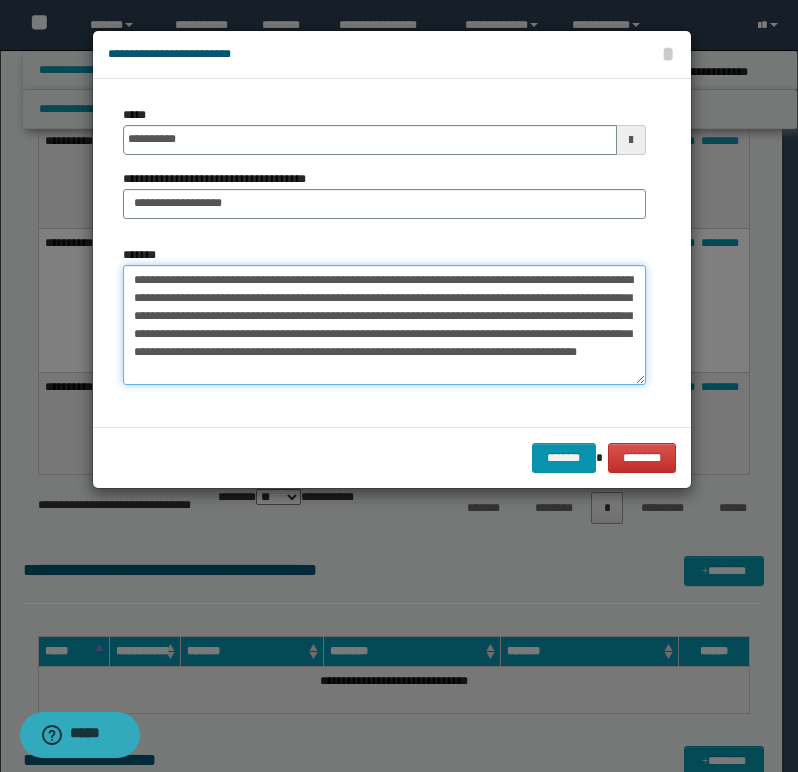 click on "**********" at bounding box center (384, 325) 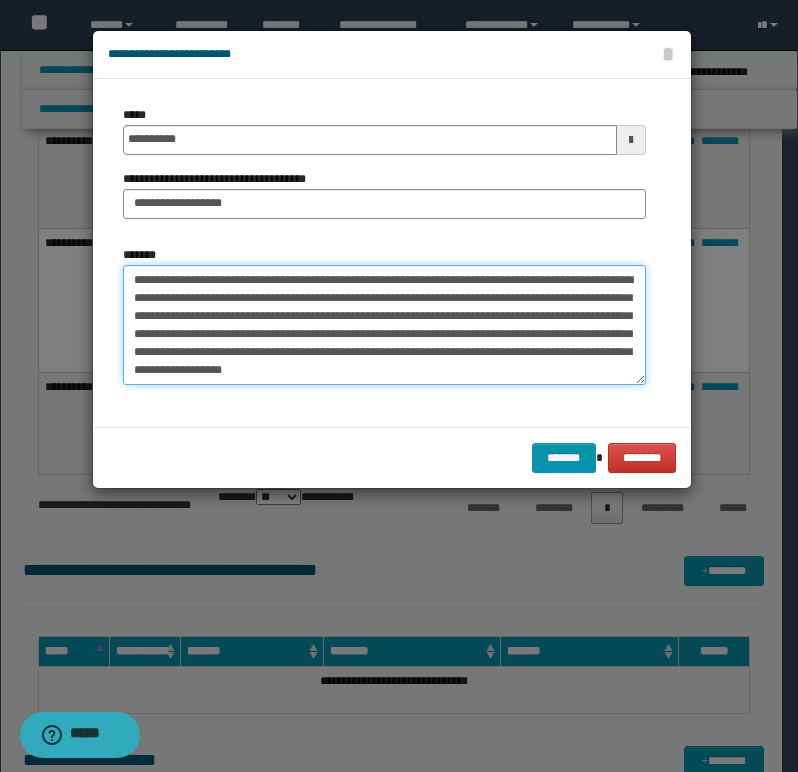 drag, startPoint x: 392, startPoint y: 350, endPoint x: 498, endPoint y: 347, distance: 106.04244 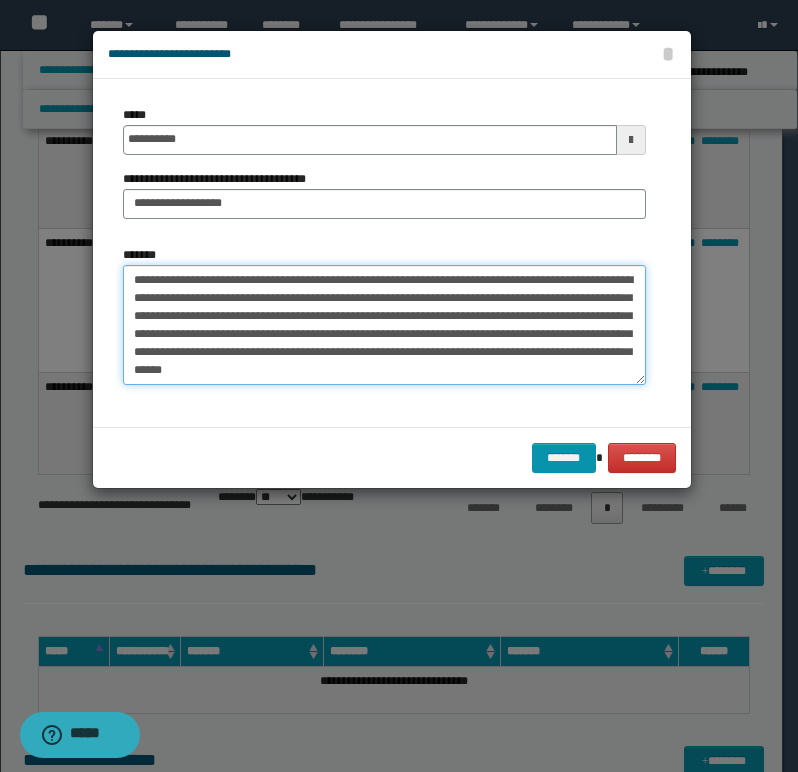 drag, startPoint x: 448, startPoint y: 351, endPoint x: 239, endPoint y: 375, distance: 210.37347 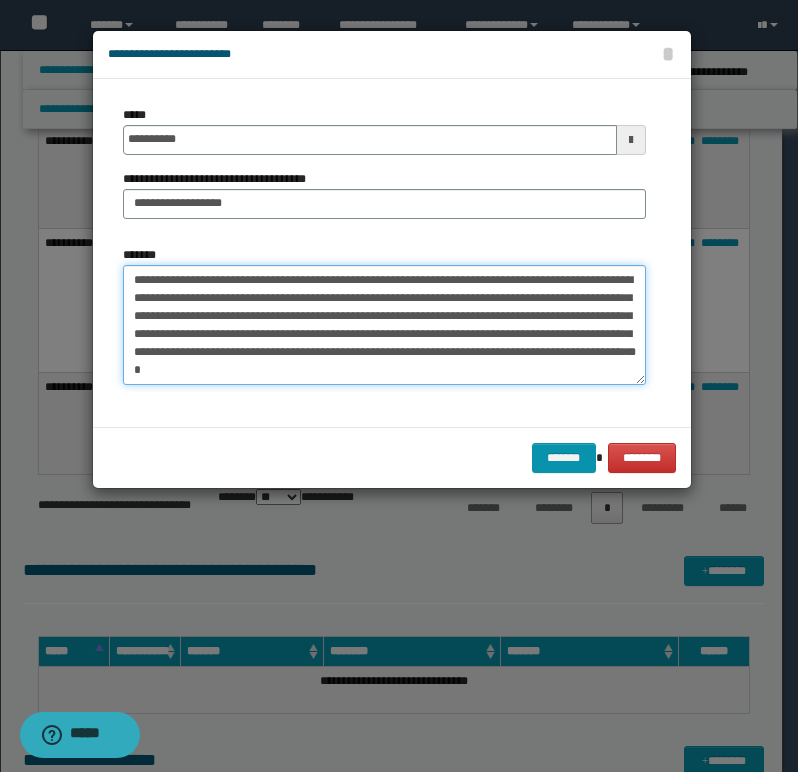 scroll, scrollTop: 66, scrollLeft: 0, axis: vertical 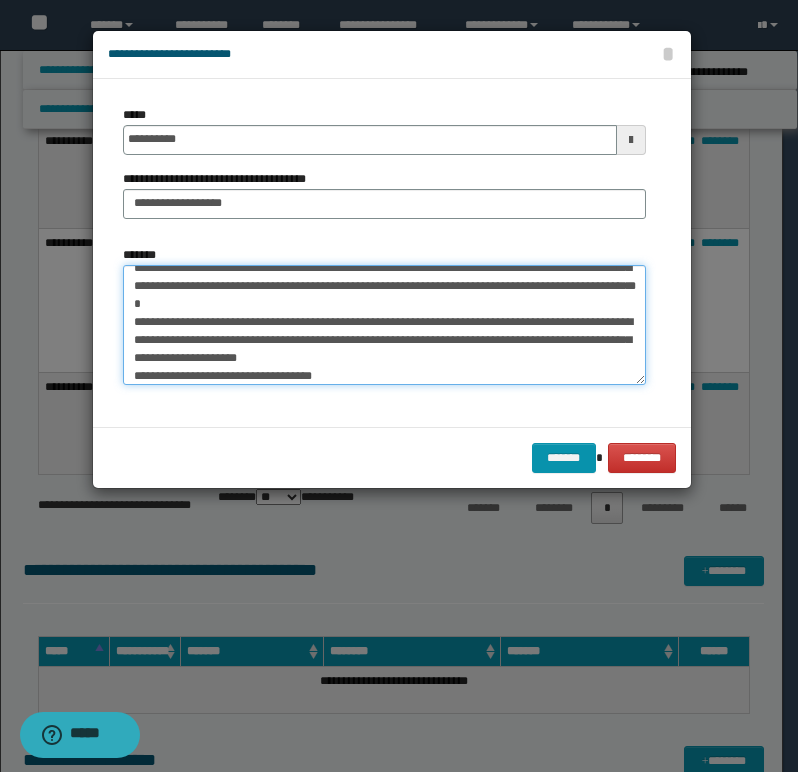 drag, startPoint x: 466, startPoint y: 287, endPoint x: 488, endPoint y: 293, distance: 22.803509 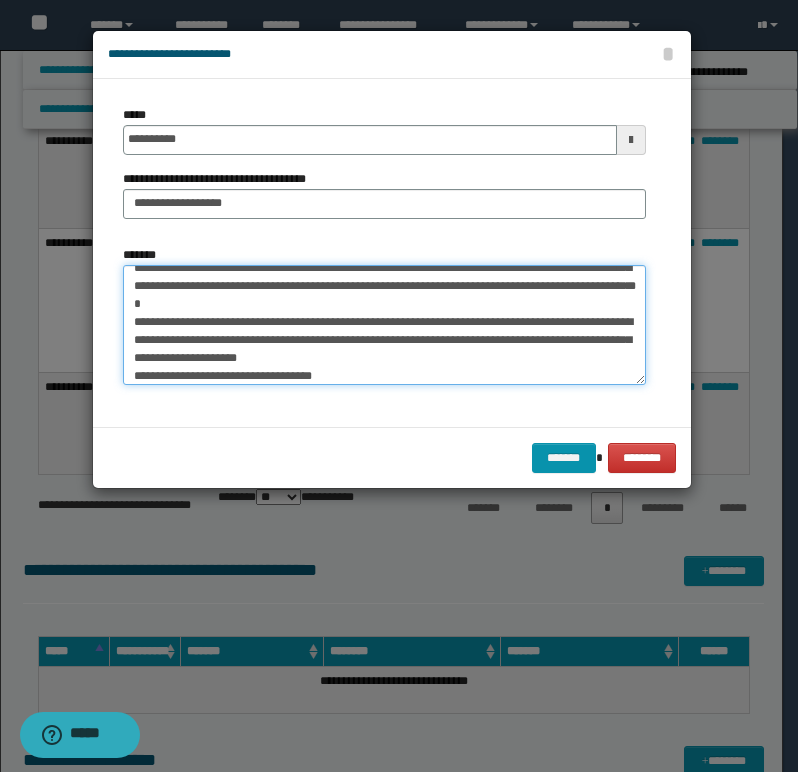 drag, startPoint x: 462, startPoint y: 284, endPoint x: 498, endPoint y: 293, distance: 37.107952 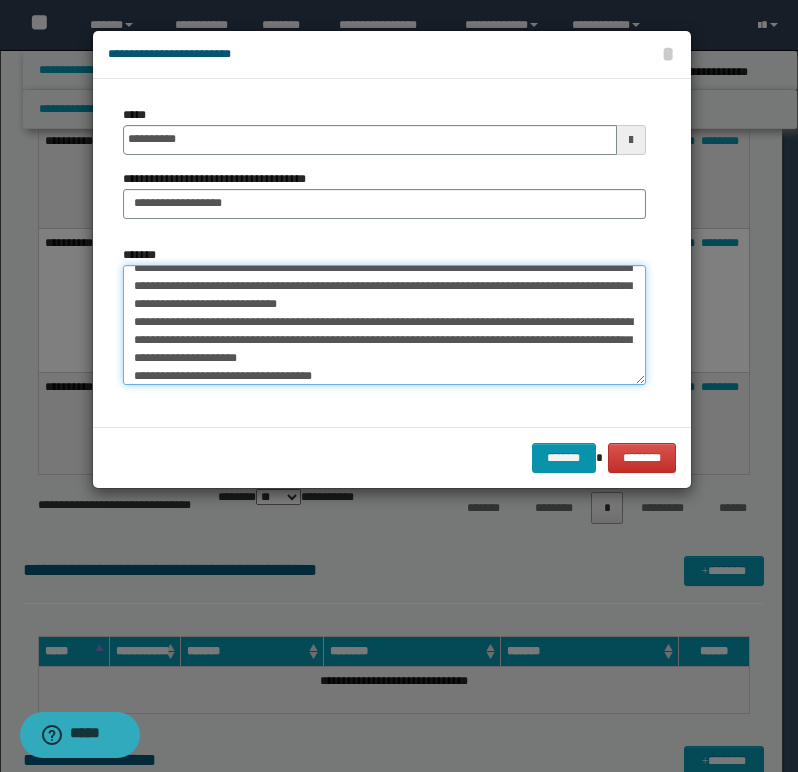 click on "**********" at bounding box center (384, 325) 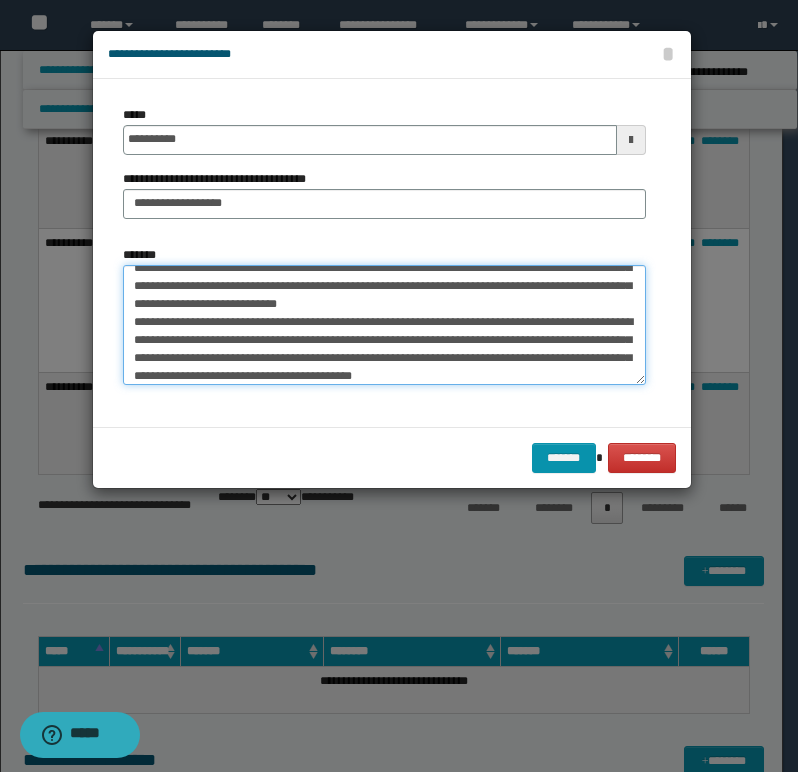 click on "**********" at bounding box center [384, 325] 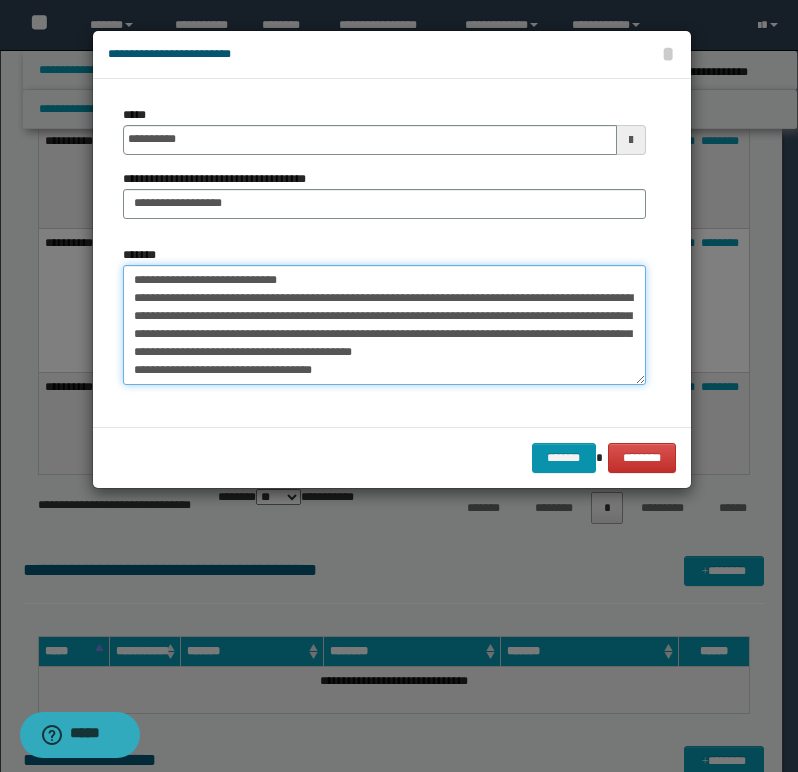 drag, startPoint x: 541, startPoint y: 342, endPoint x: 185, endPoint y: 347, distance: 356.03513 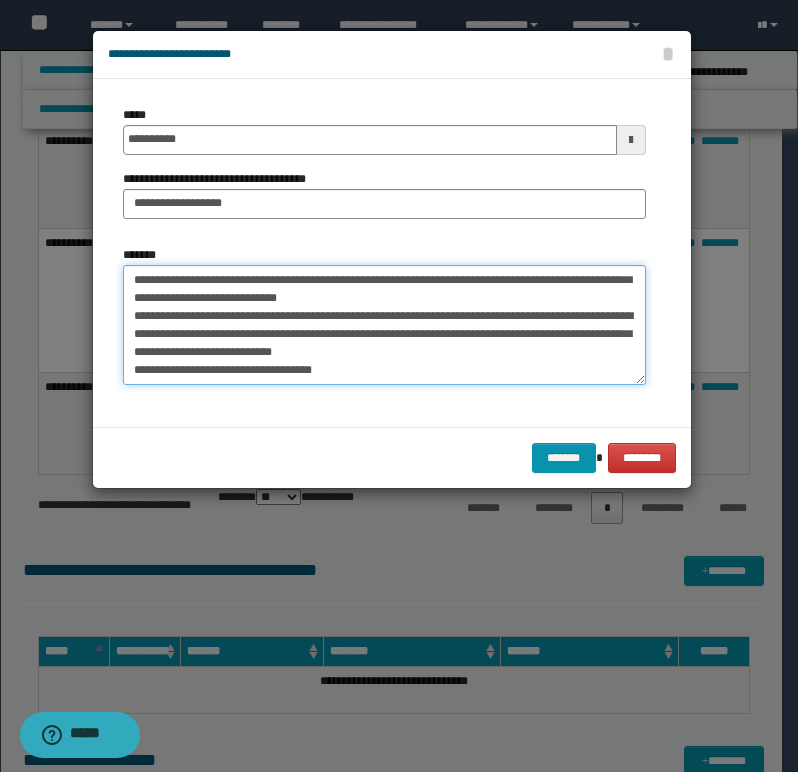 scroll, scrollTop: 72, scrollLeft: 0, axis: vertical 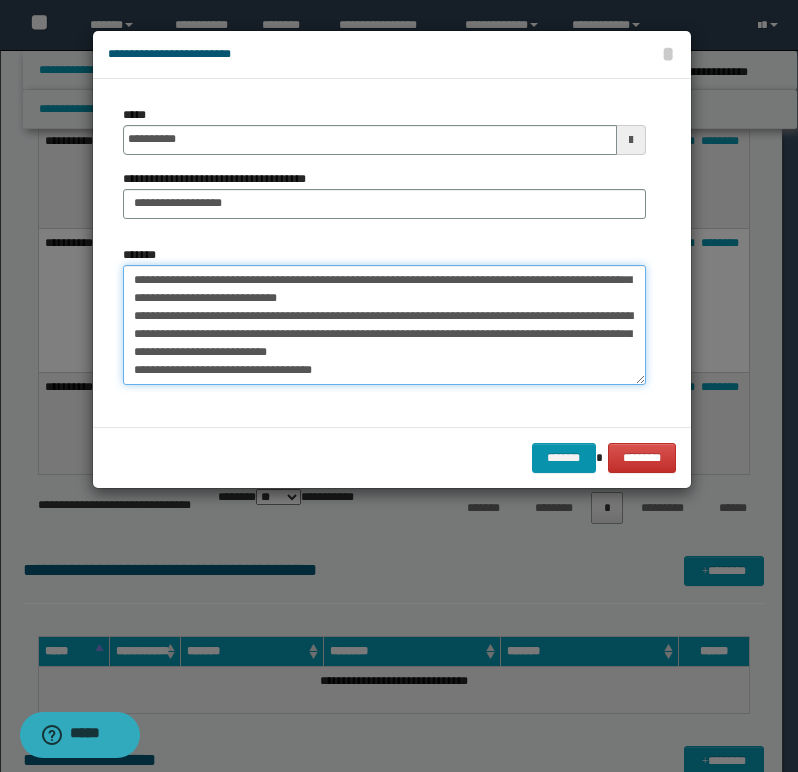 click on "**********" at bounding box center (384, 325) 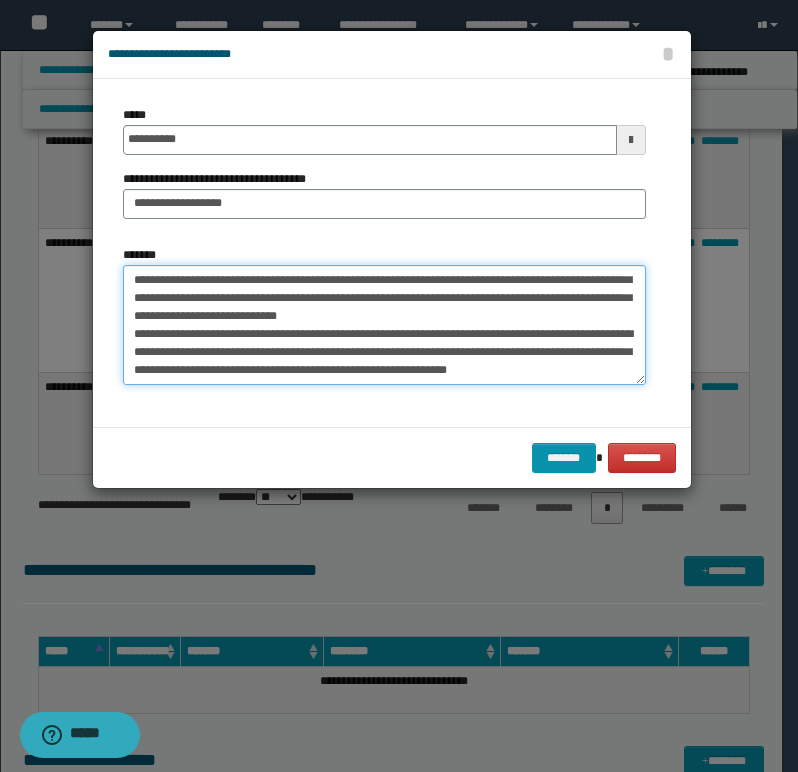 scroll, scrollTop: 54, scrollLeft: 0, axis: vertical 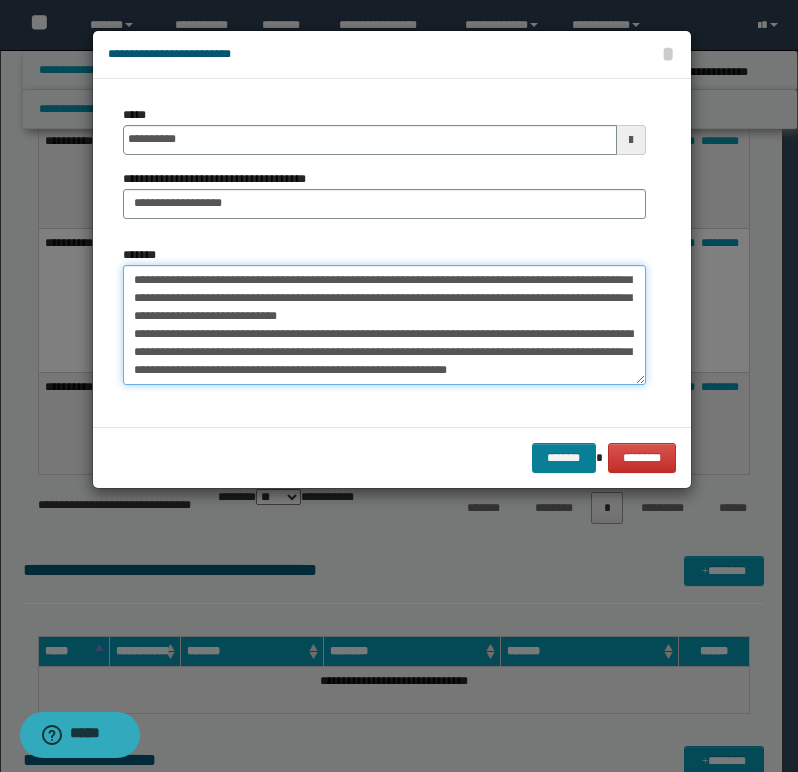 type on "**********" 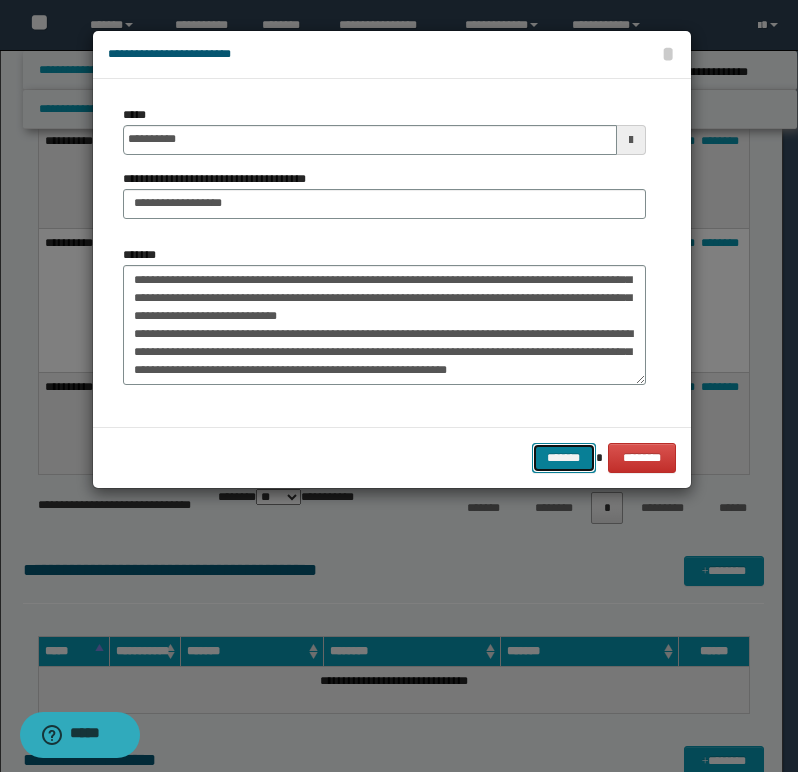 click on "*******" at bounding box center [564, 458] 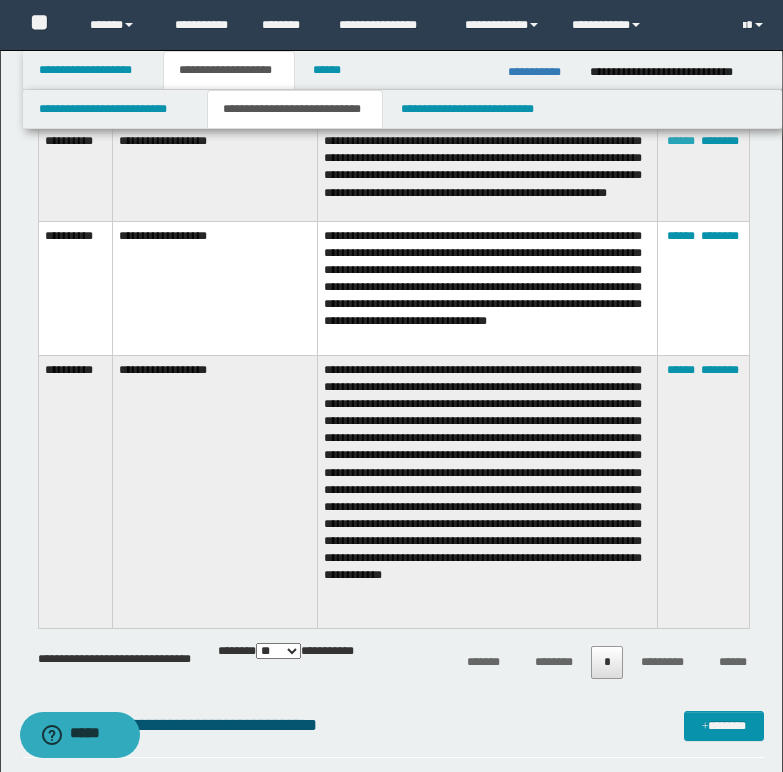 click on "******" at bounding box center (681, 141) 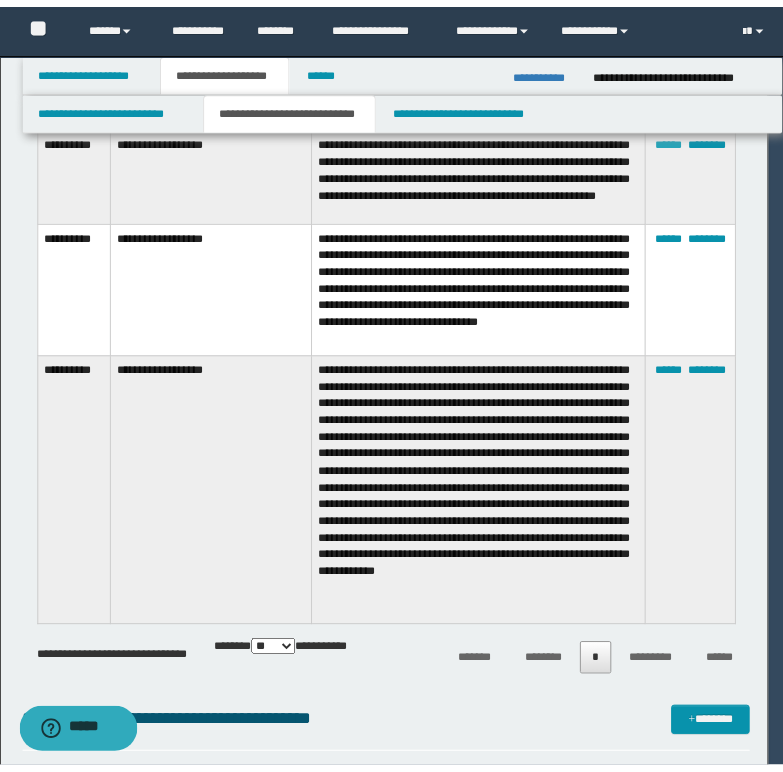 scroll, scrollTop: 0, scrollLeft: 0, axis: both 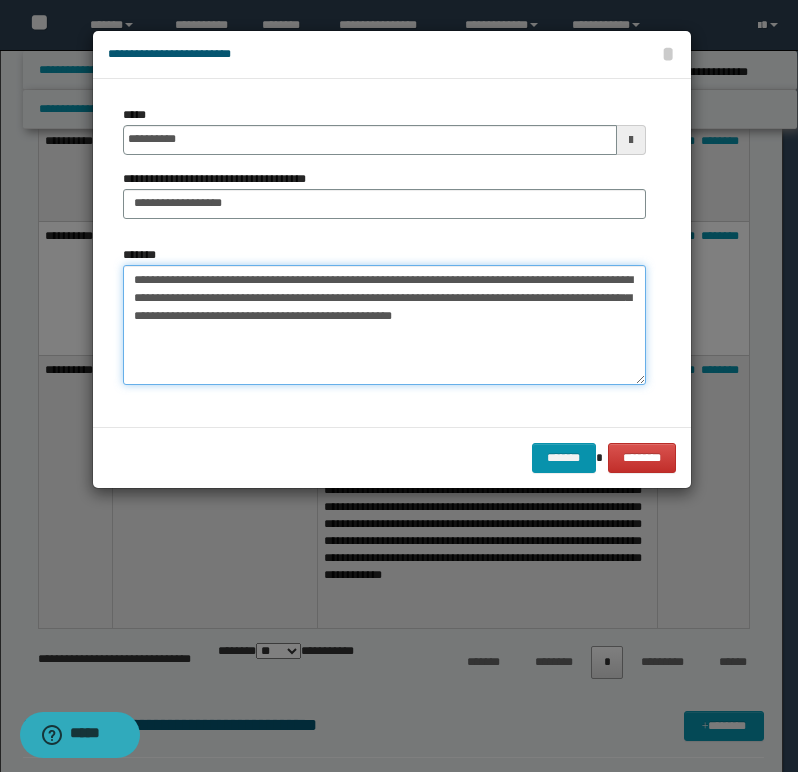 click on "**********" at bounding box center [384, 325] 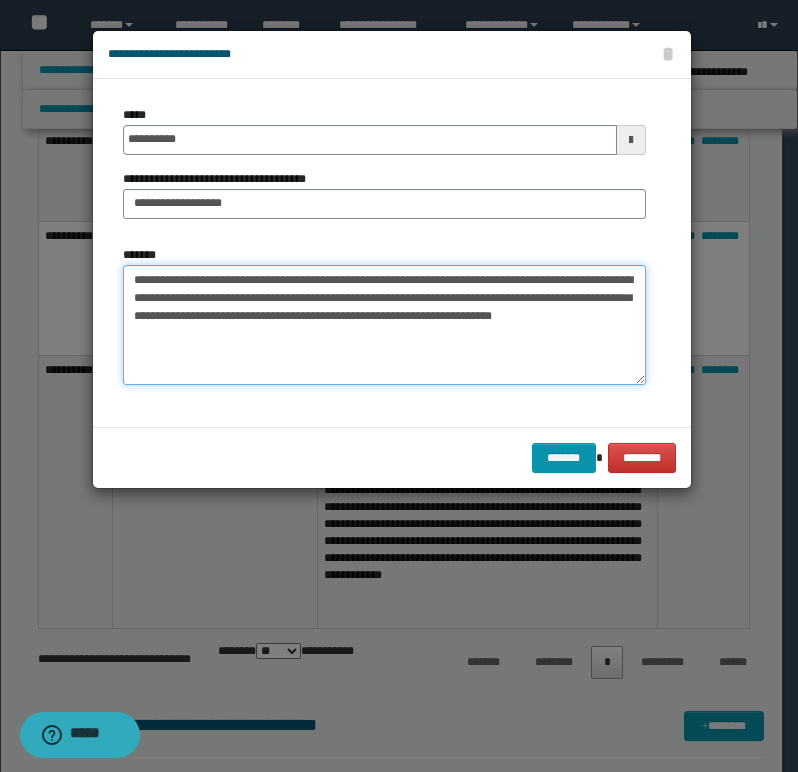 click on "**********" at bounding box center (384, 325) 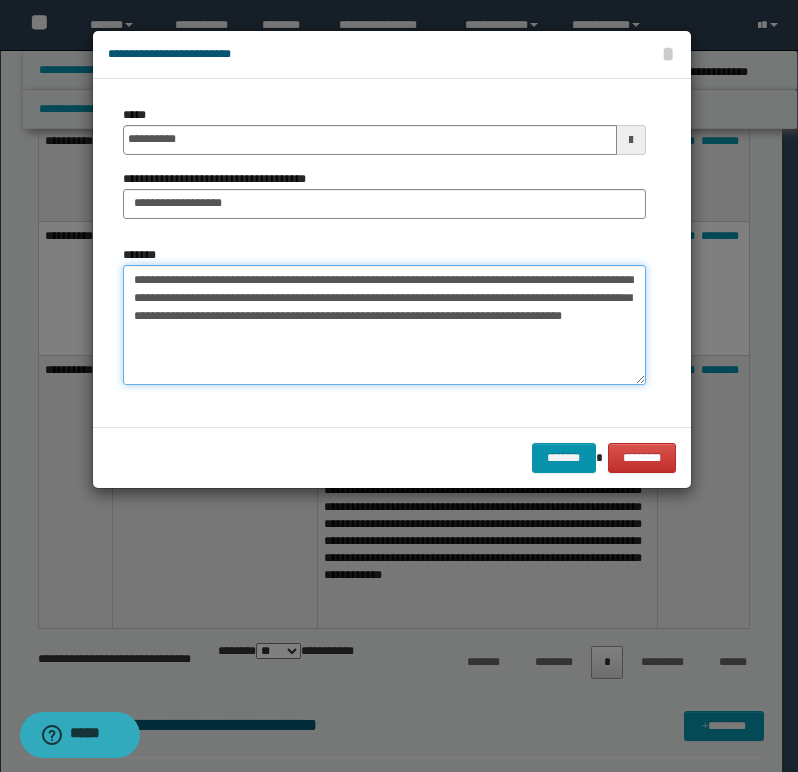 click on "**********" at bounding box center [384, 325] 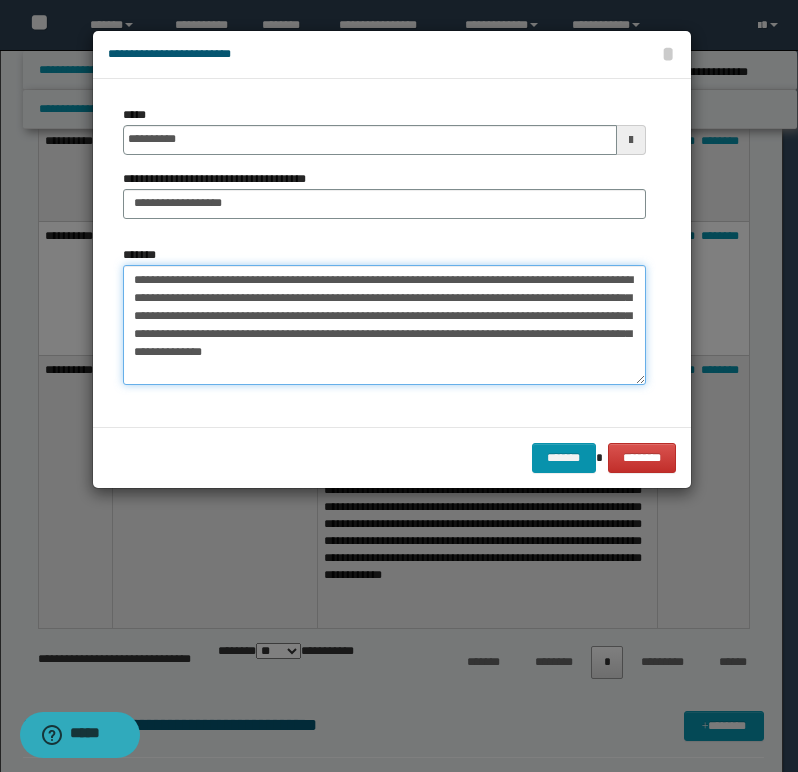 drag, startPoint x: 519, startPoint y: 333, endPoint x: 272, endPoint y: 361, distance: 248.58199 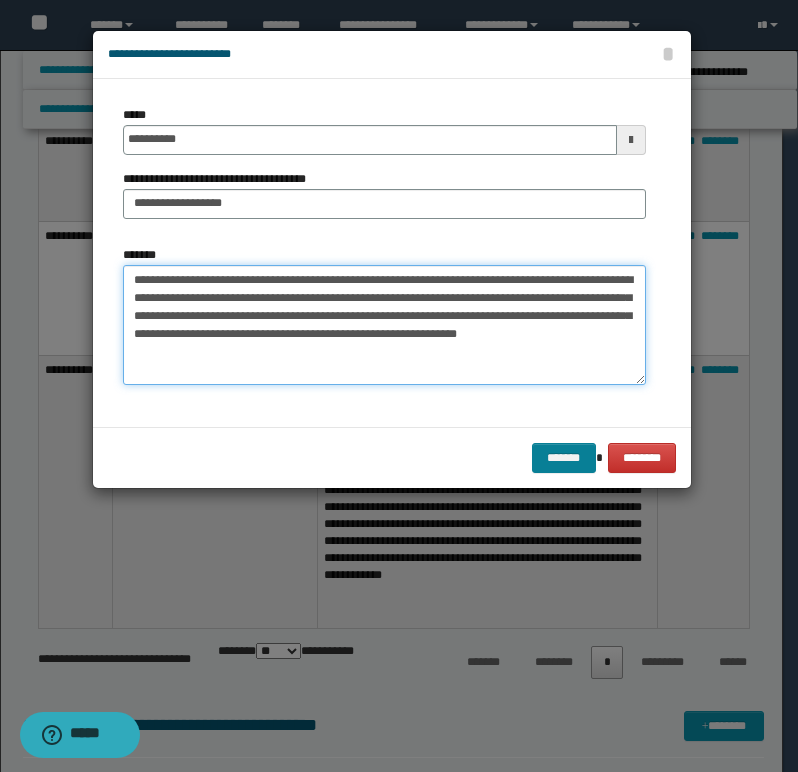 type on "**********" 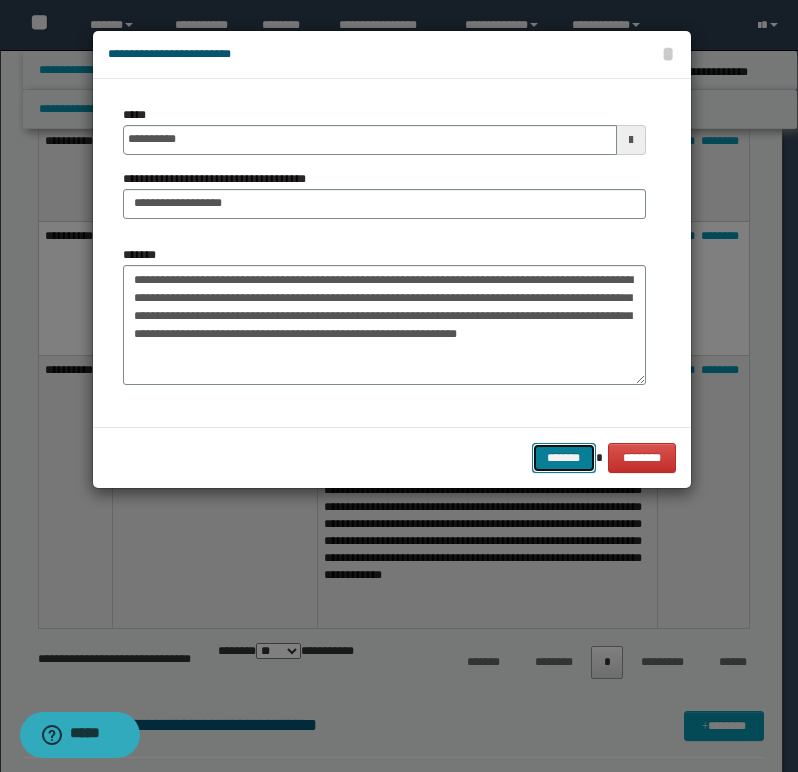 click on "*******" at bounding box center [564, 458] 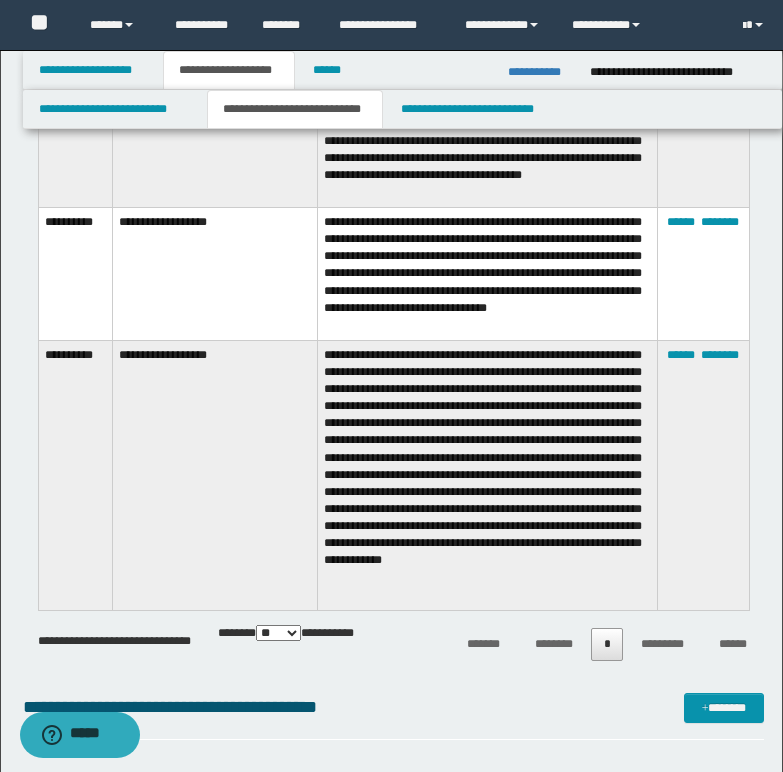 scroll, scrollTop: 1200, scrollLeft: 0, axis: vertical 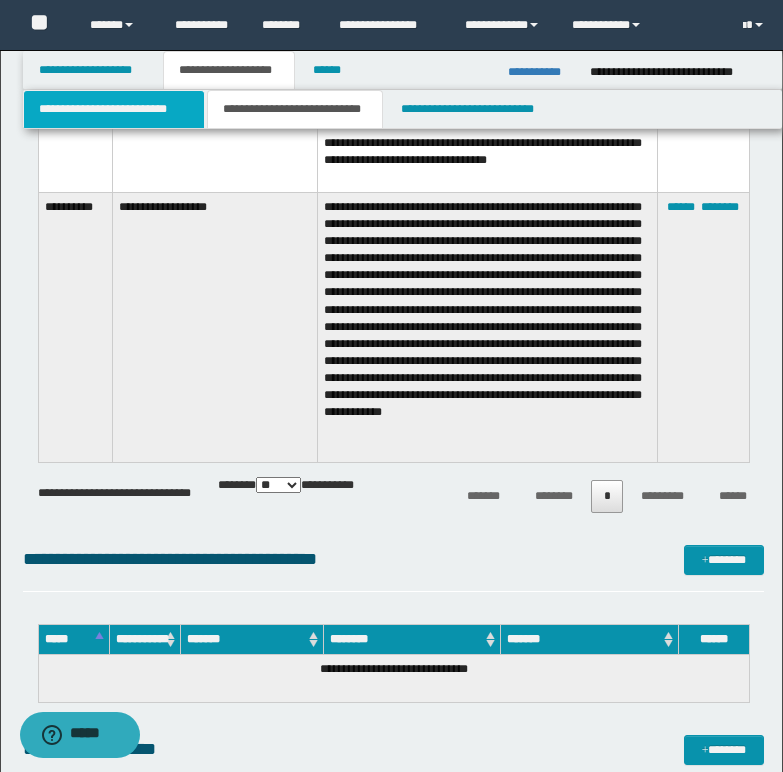 click on "**********" at bounding box center [114, 109] 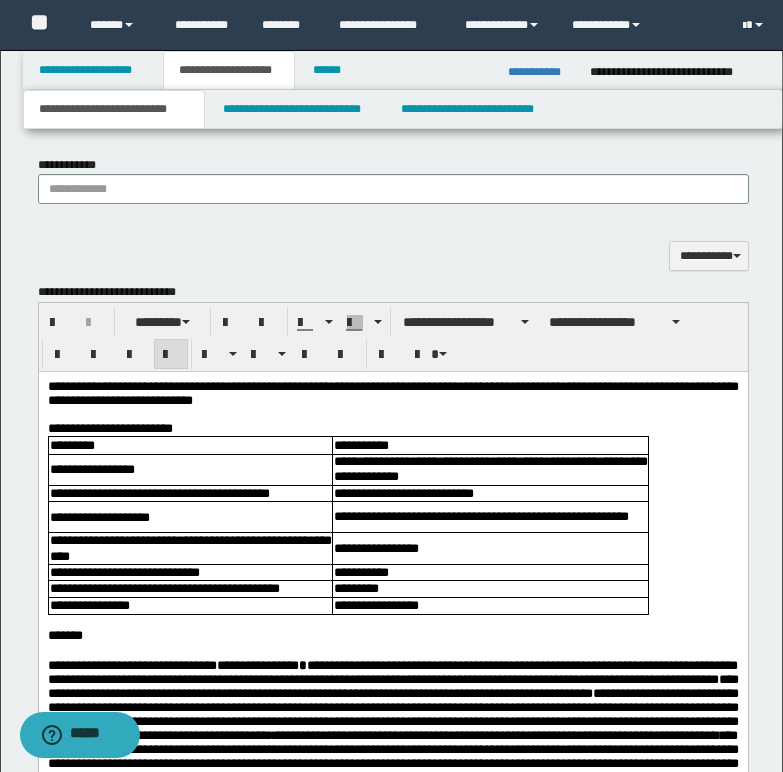 scroll, scrollTop: 1600, scrollLeft: 0, axis: vertical 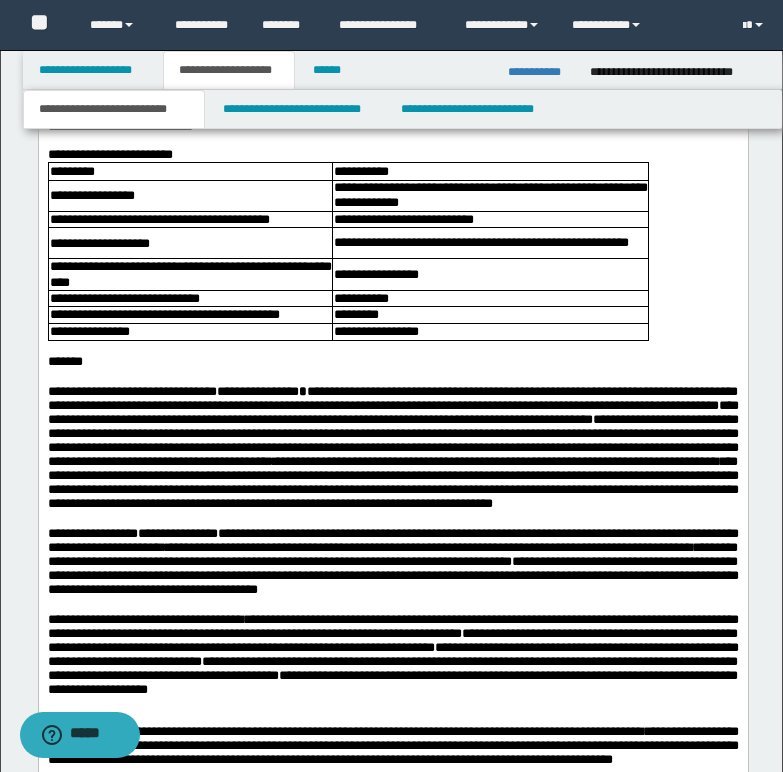 click on "*******" at bounding box center [392, 361] 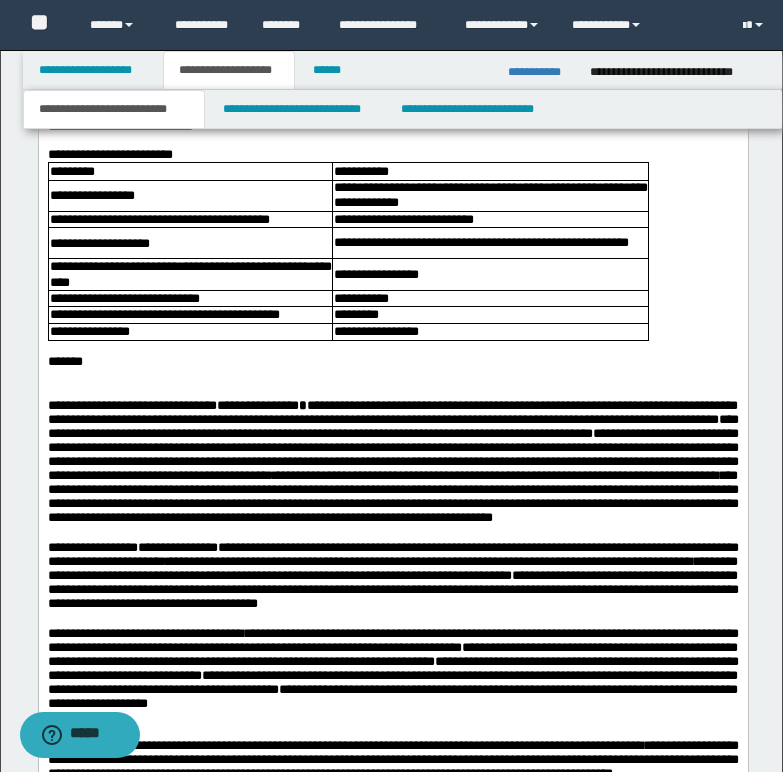 type 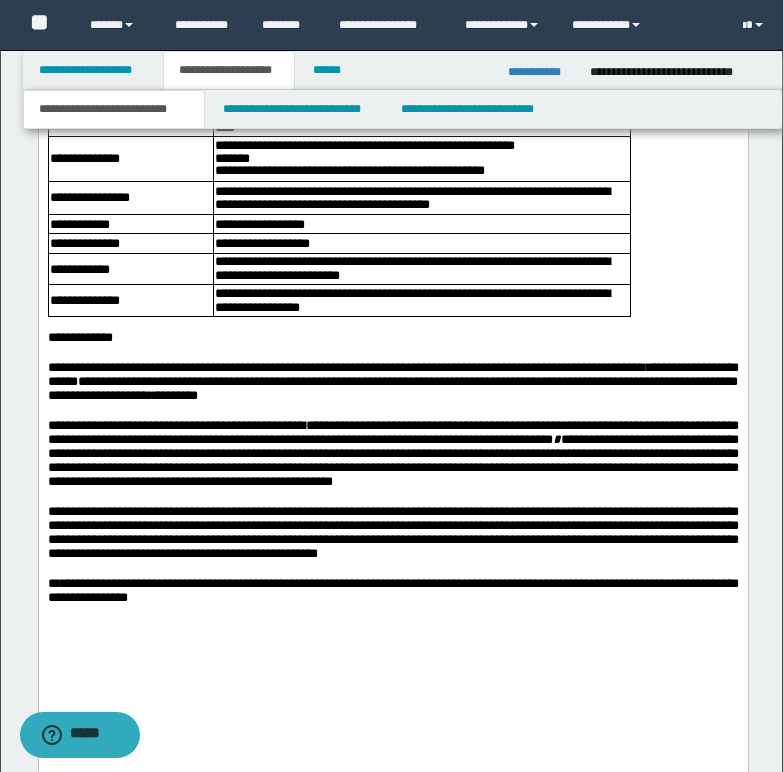 scroll, scrollTop: 2500, scrollLeft: 0, axis: vertical 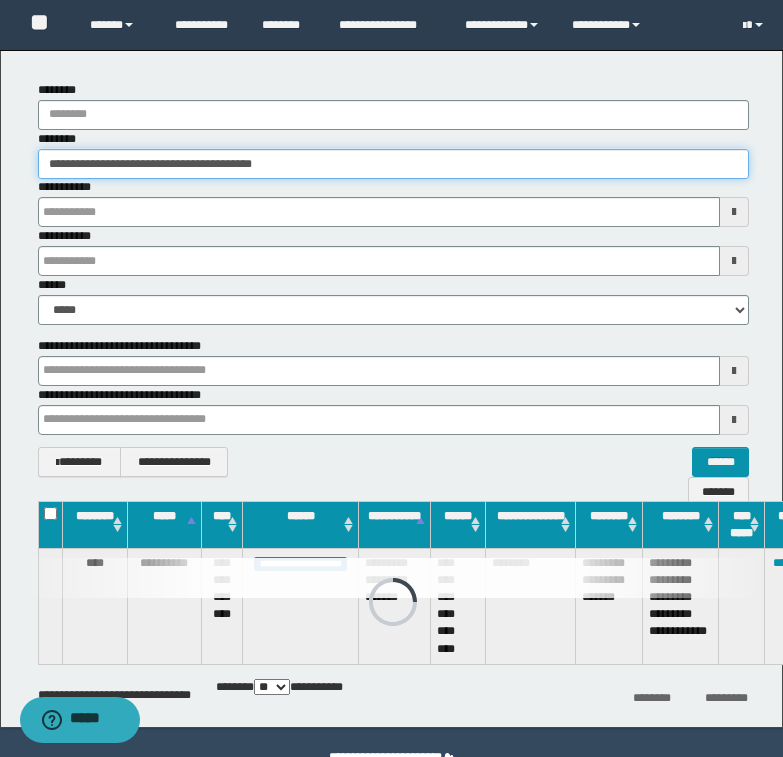 drag, startPoint x: 44, startPoint y: 166, endPoint x: 319, endPoint y: 154, distance: 275.2617 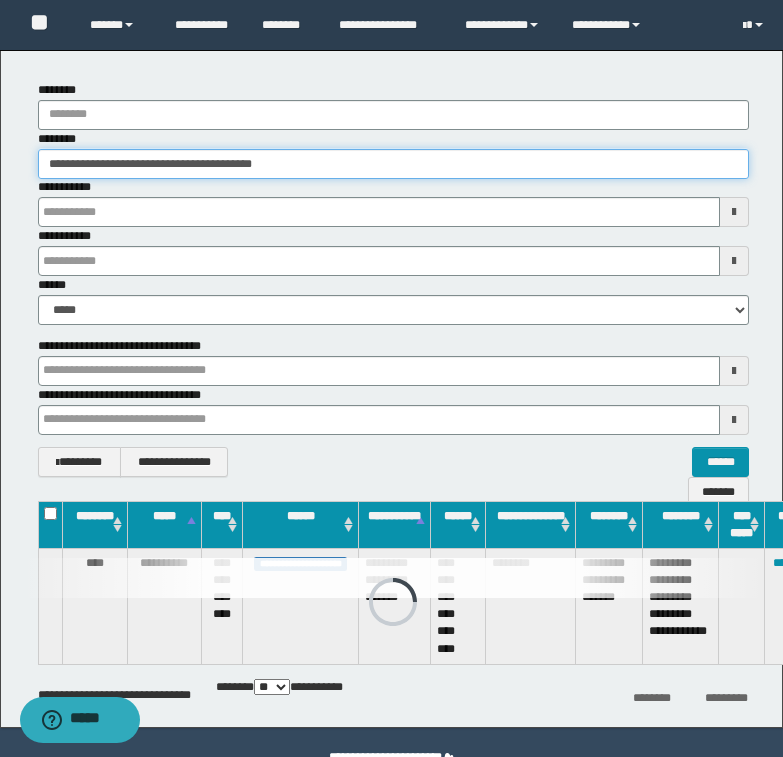 click on "**********" at bounding box center (393, 164) 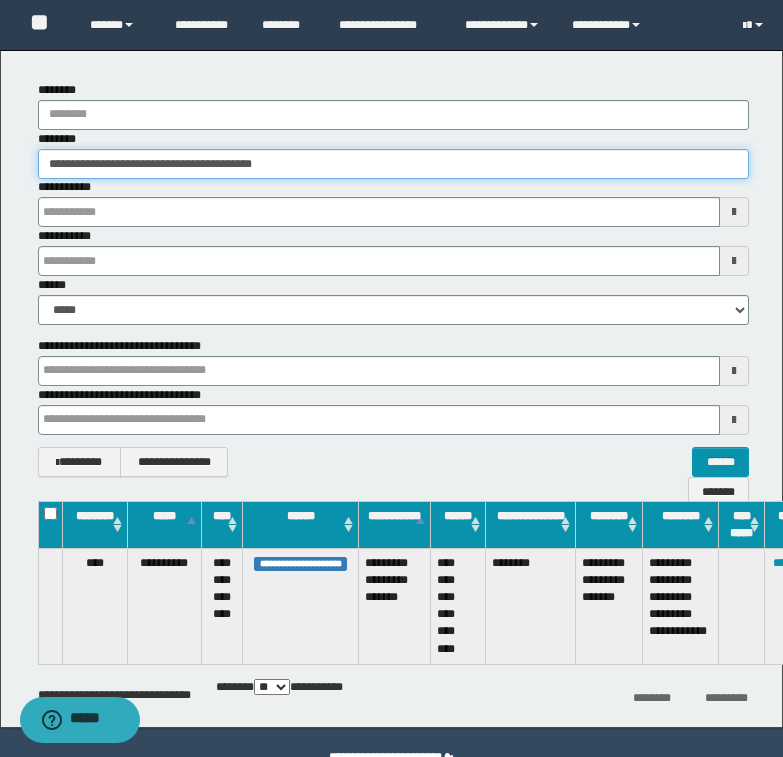 paste 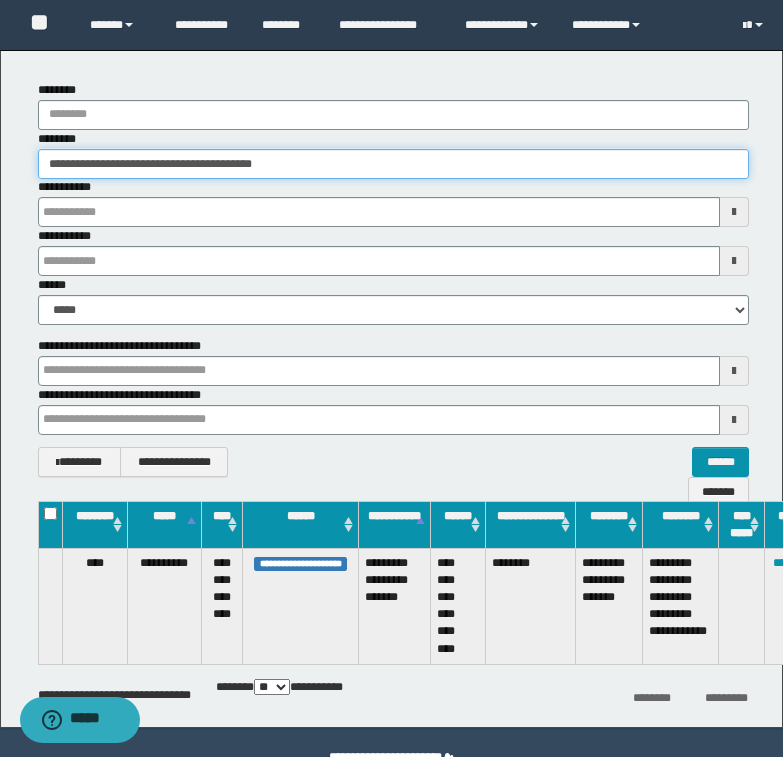 type on "**********" 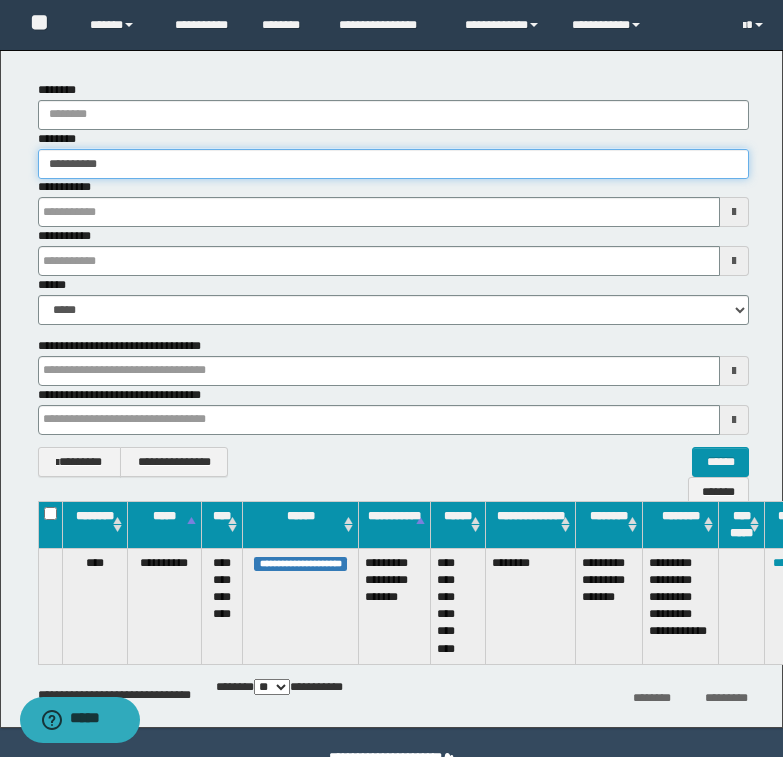 type on "**********" 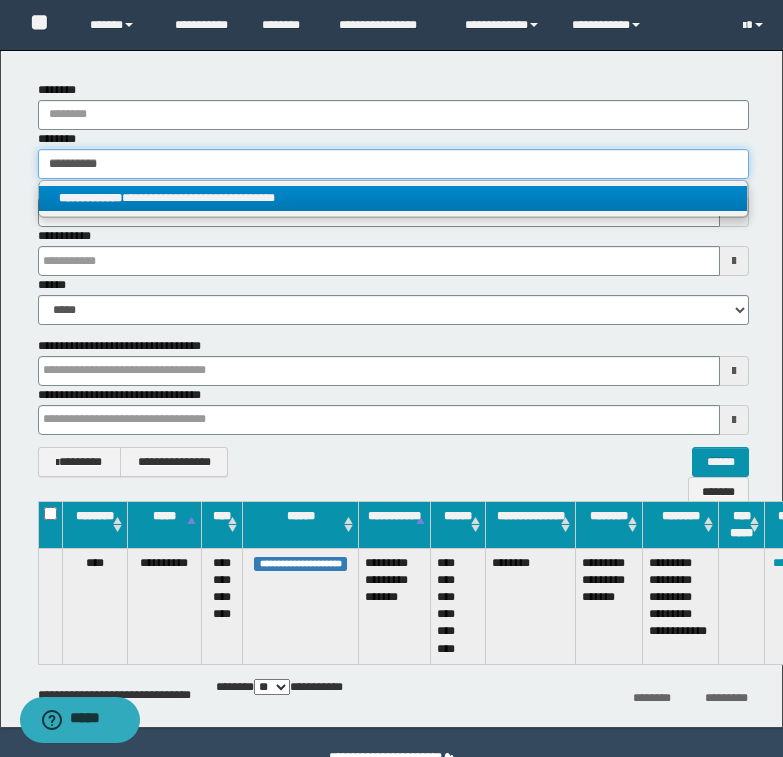 type on "**********" 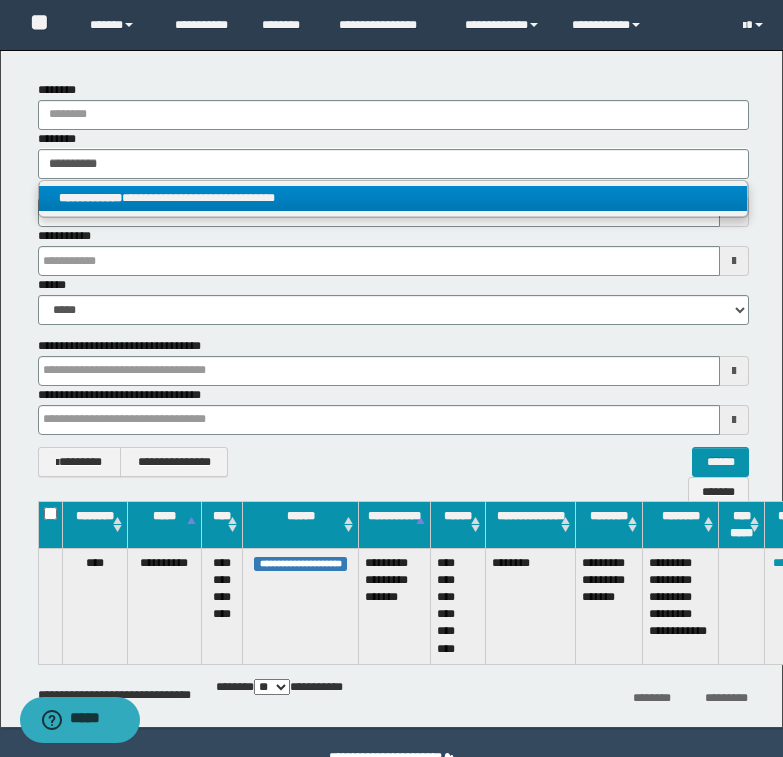 click on "**********" at bounding box center [393, 198] 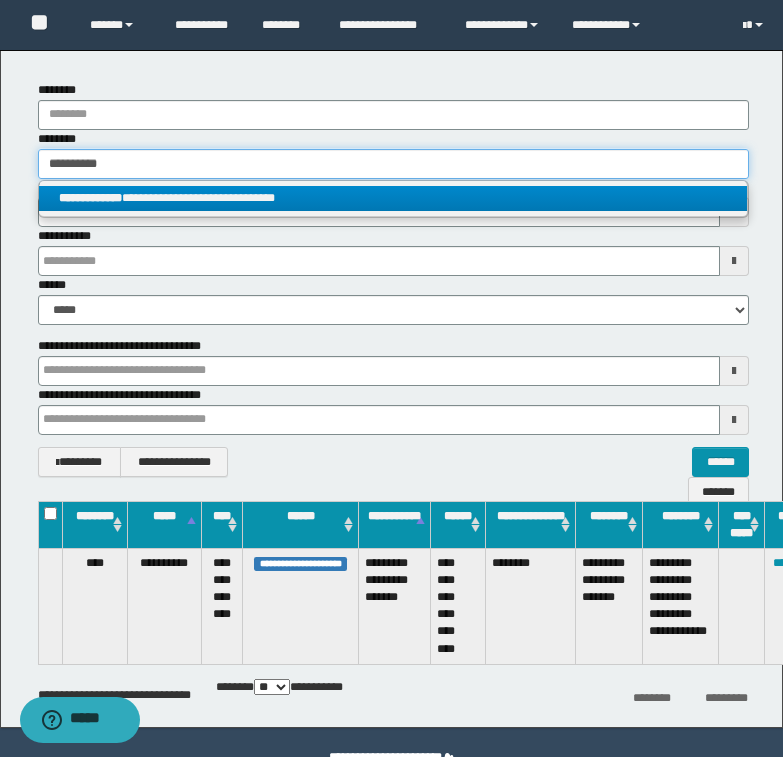 type 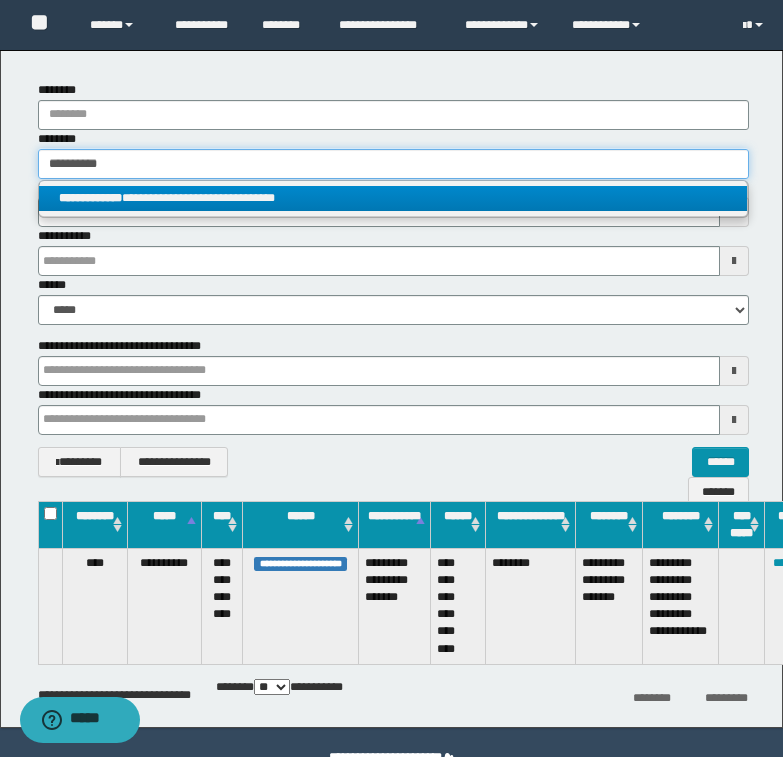 type on "**********" 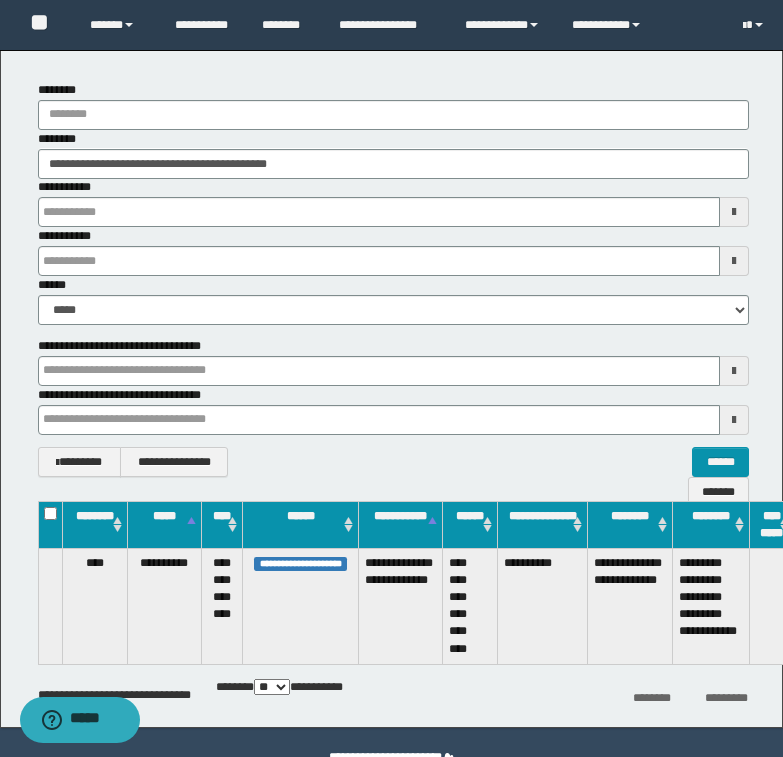 click at bounding box center (771, 606) 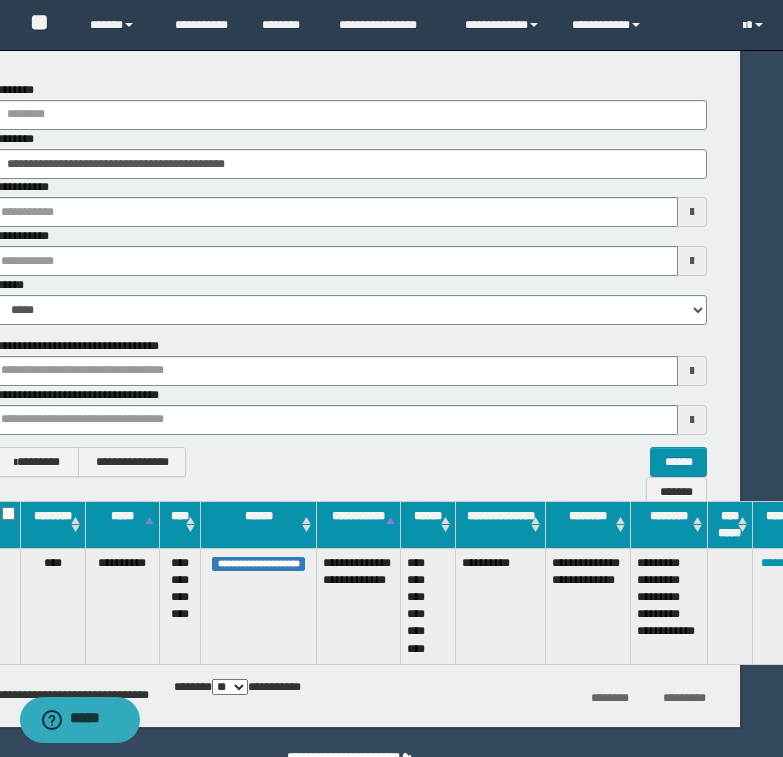 scroll, scrollTop: 100, scrollLeft: 68, axis: both 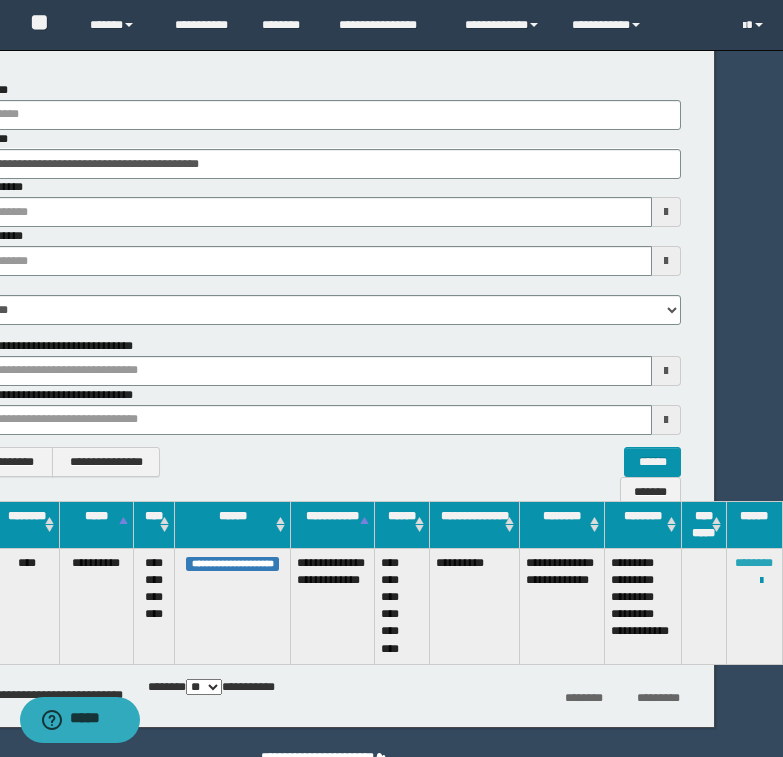 click on "********" at bounding box center [754, 563] 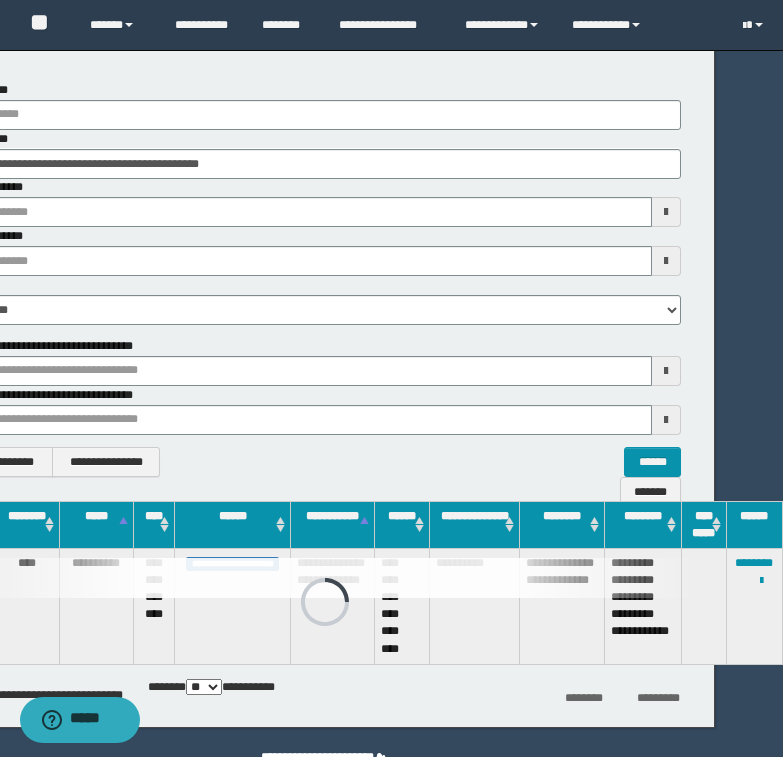 scroll, scrollTop: 100, scrollLeft: 35, axis: both 